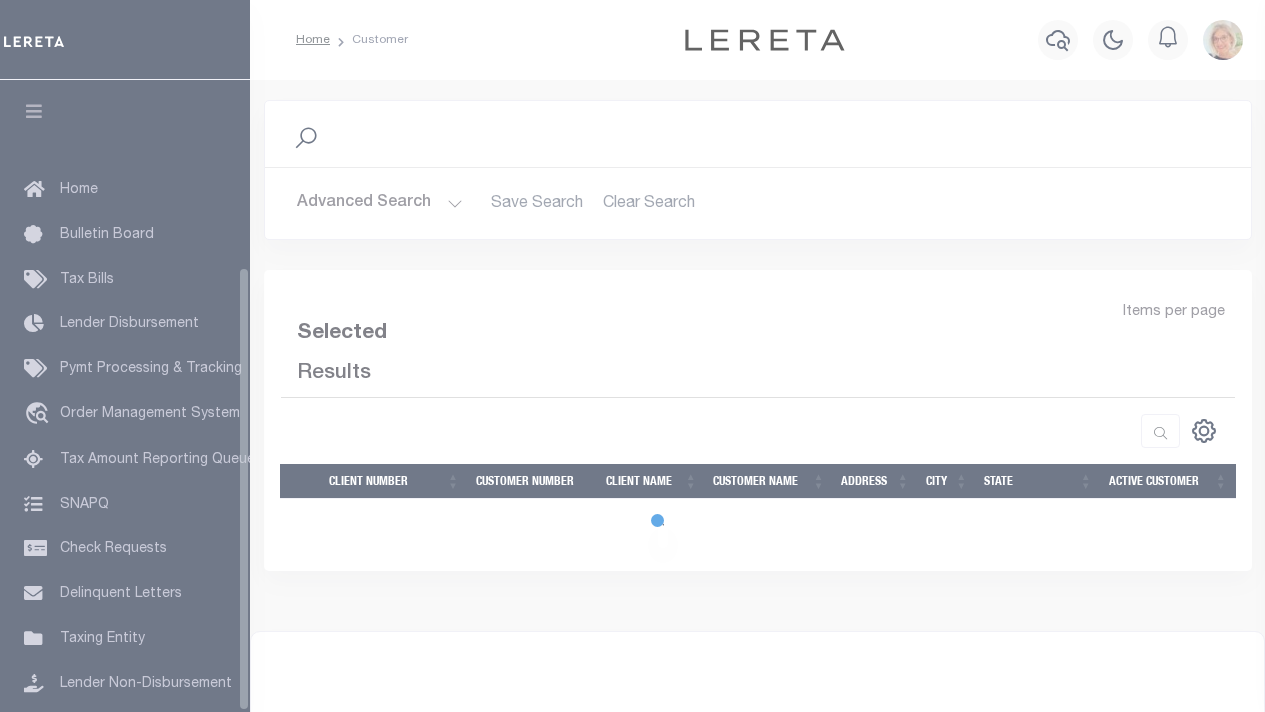 scroll, scrollTop: 0, scrollLeft: 0, axis: both 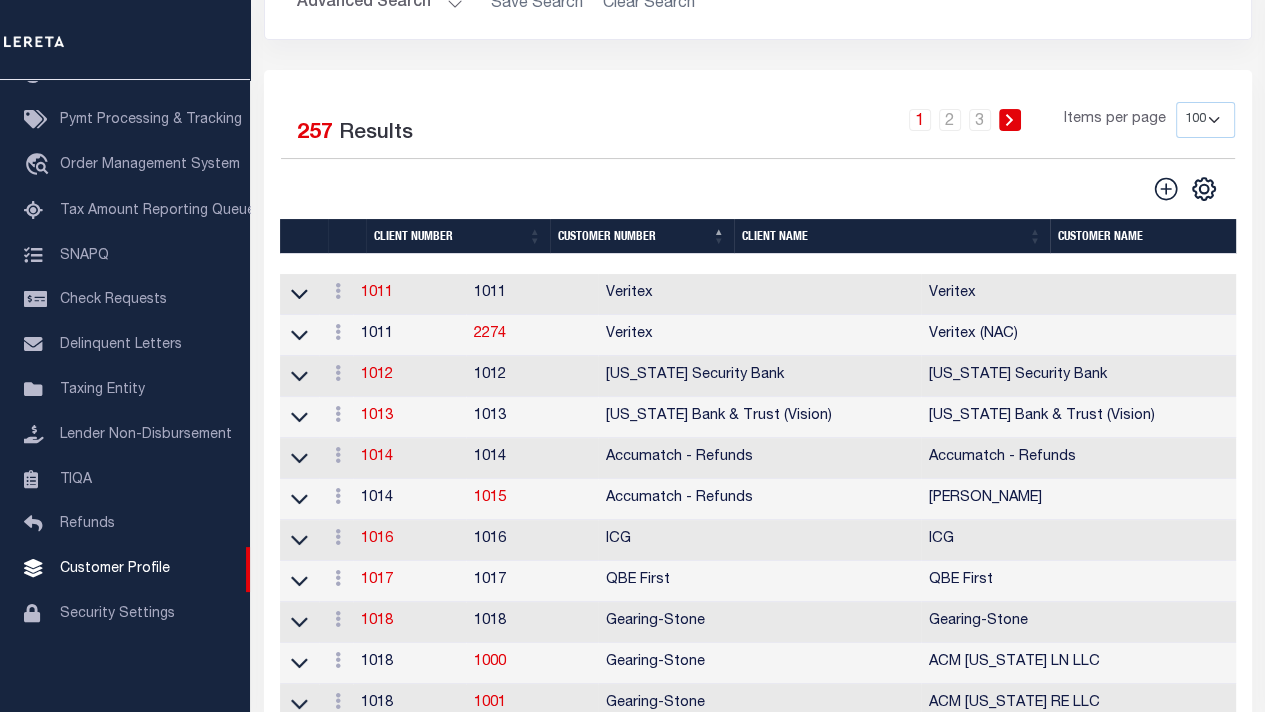 click on "Client Name" at bounding box center (892, 236) 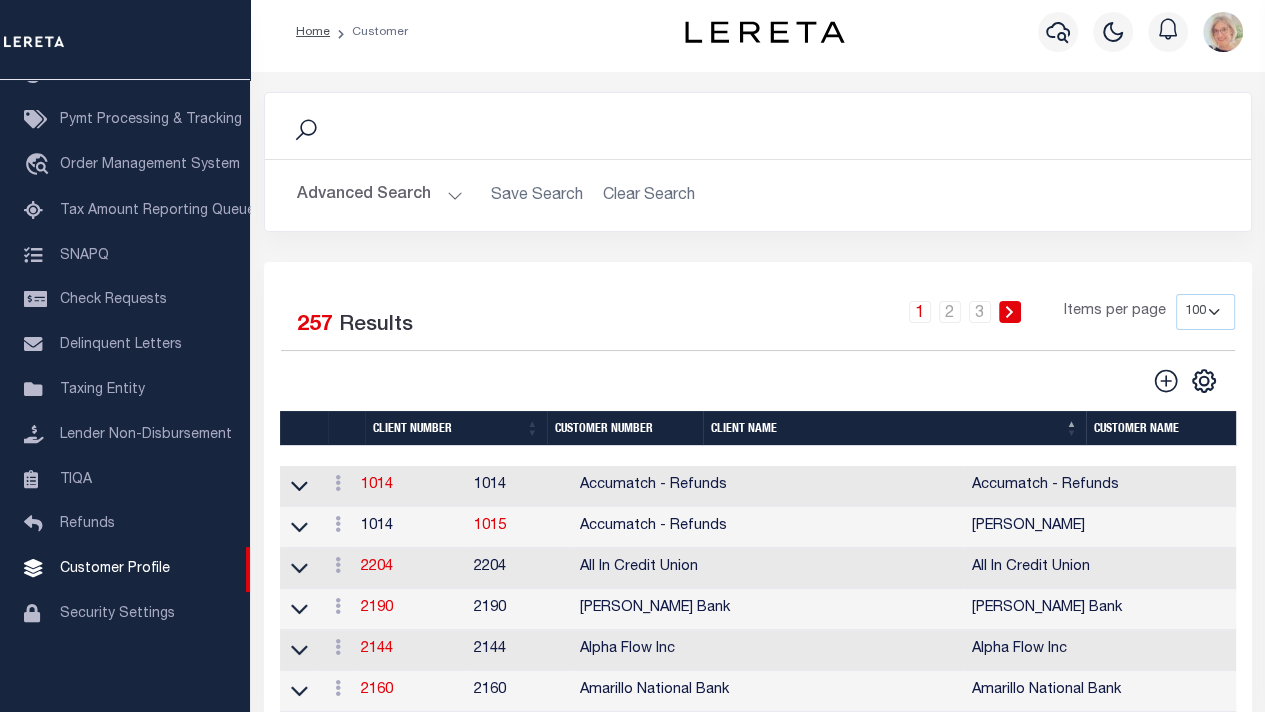 scroll, scrollTop: 0, scrollLeft: 0, axis: both 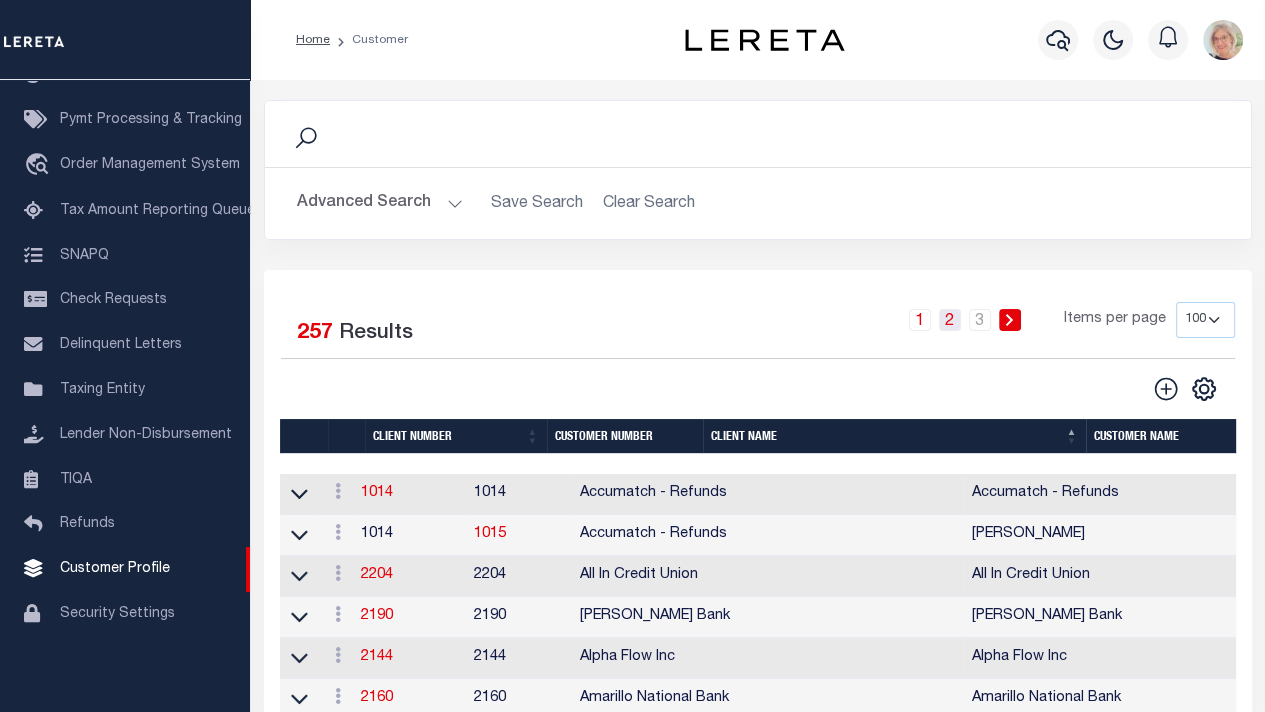 click on "2" at bounding box center (950, 320) 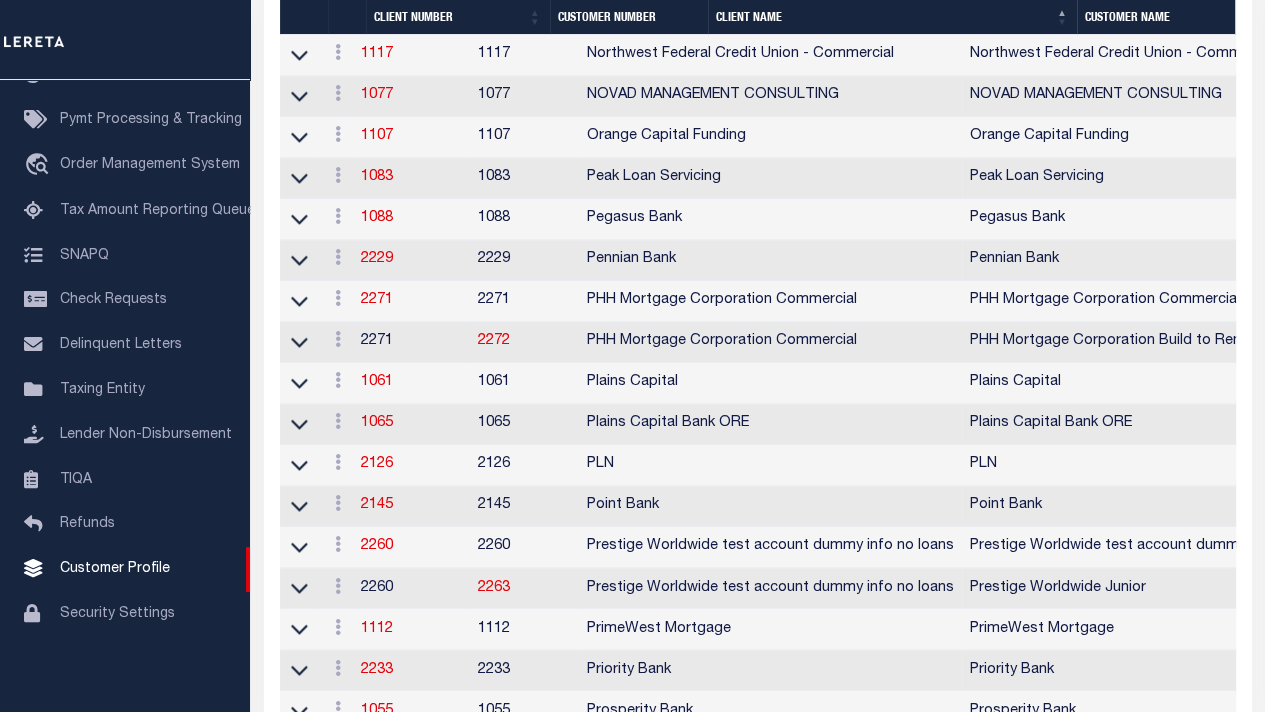 scroll, scrollTop: 2700, scrollLeft: 0, axis: vertical 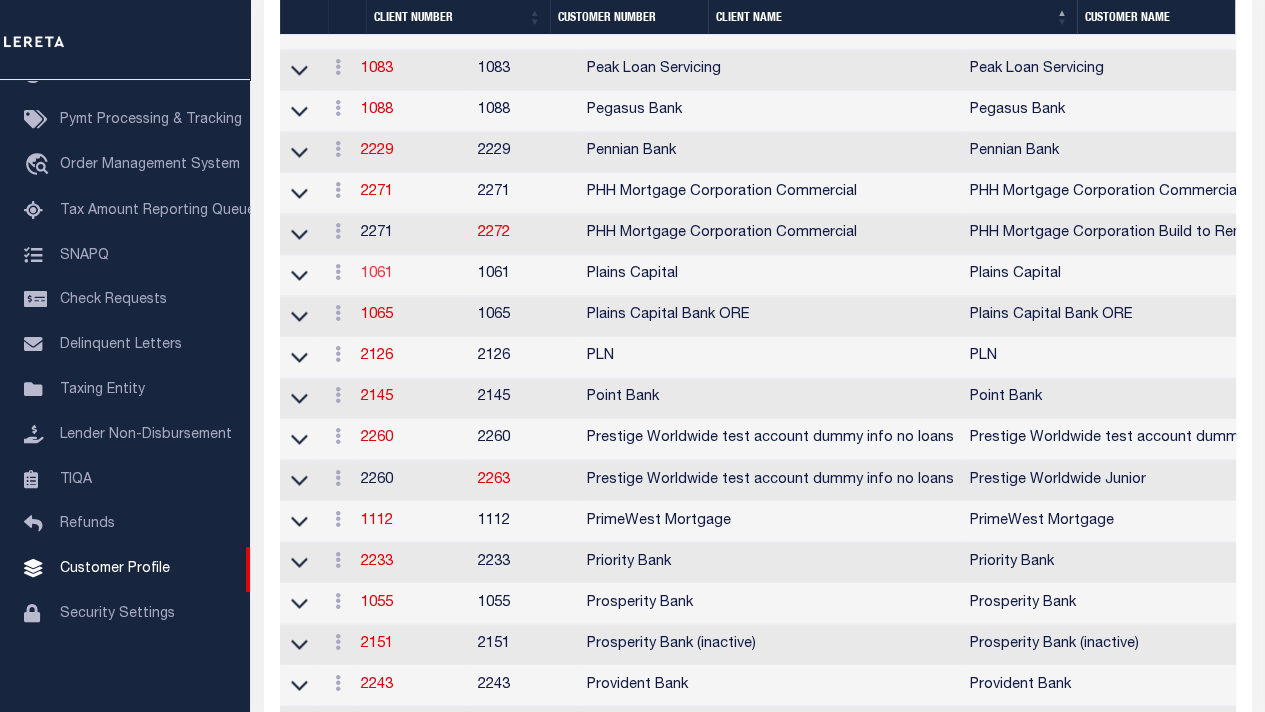 click on "1061" at bounding box center (377, 274) 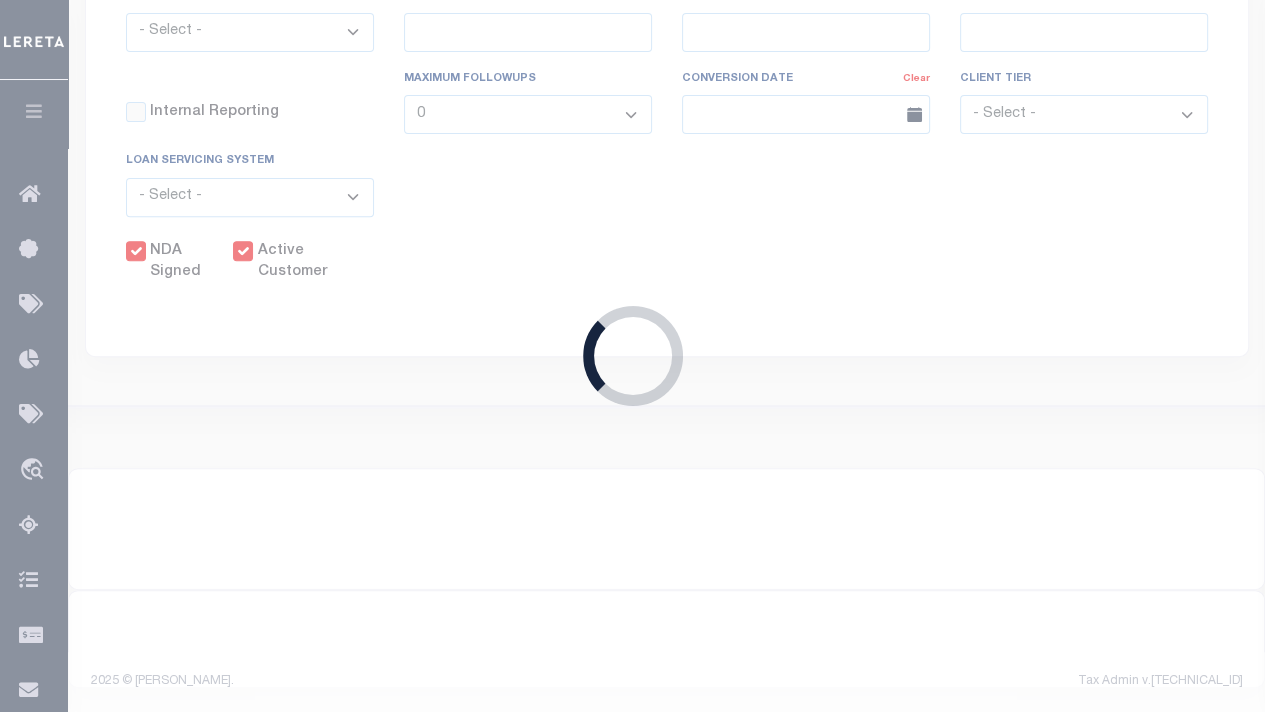 select 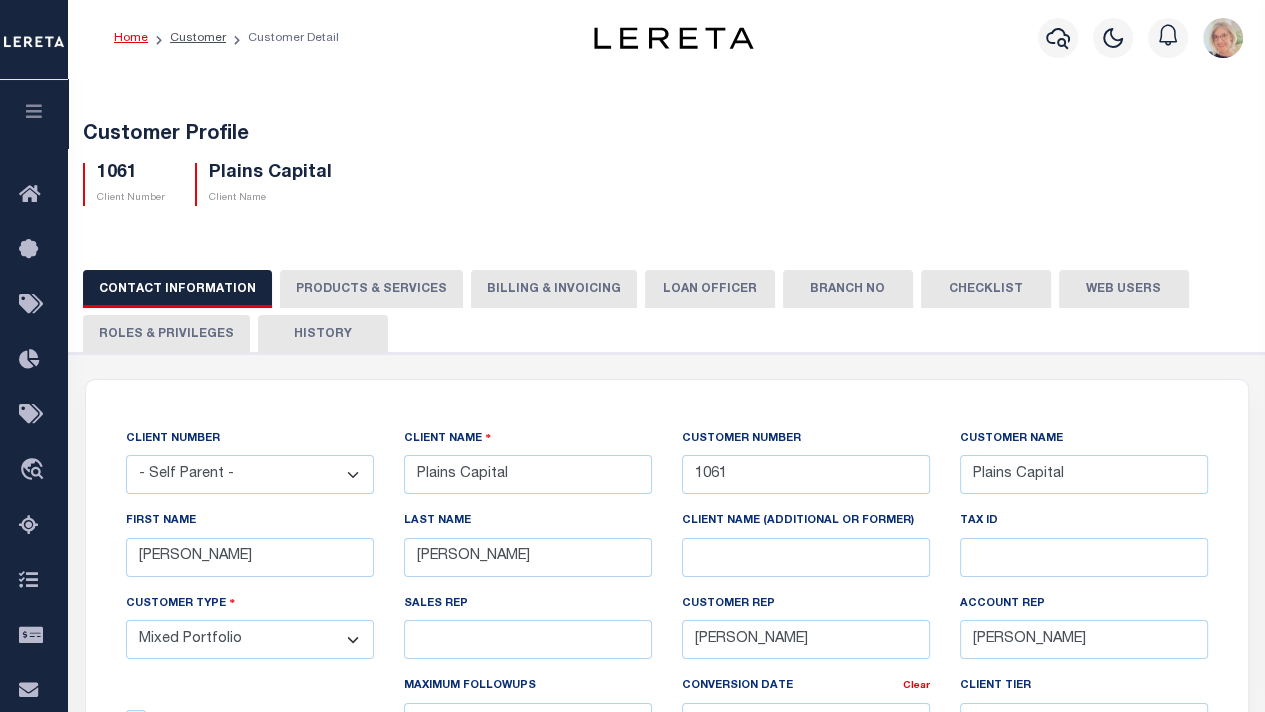 scroll, scrollTop: 0, scrollLeft: 0, axis: both 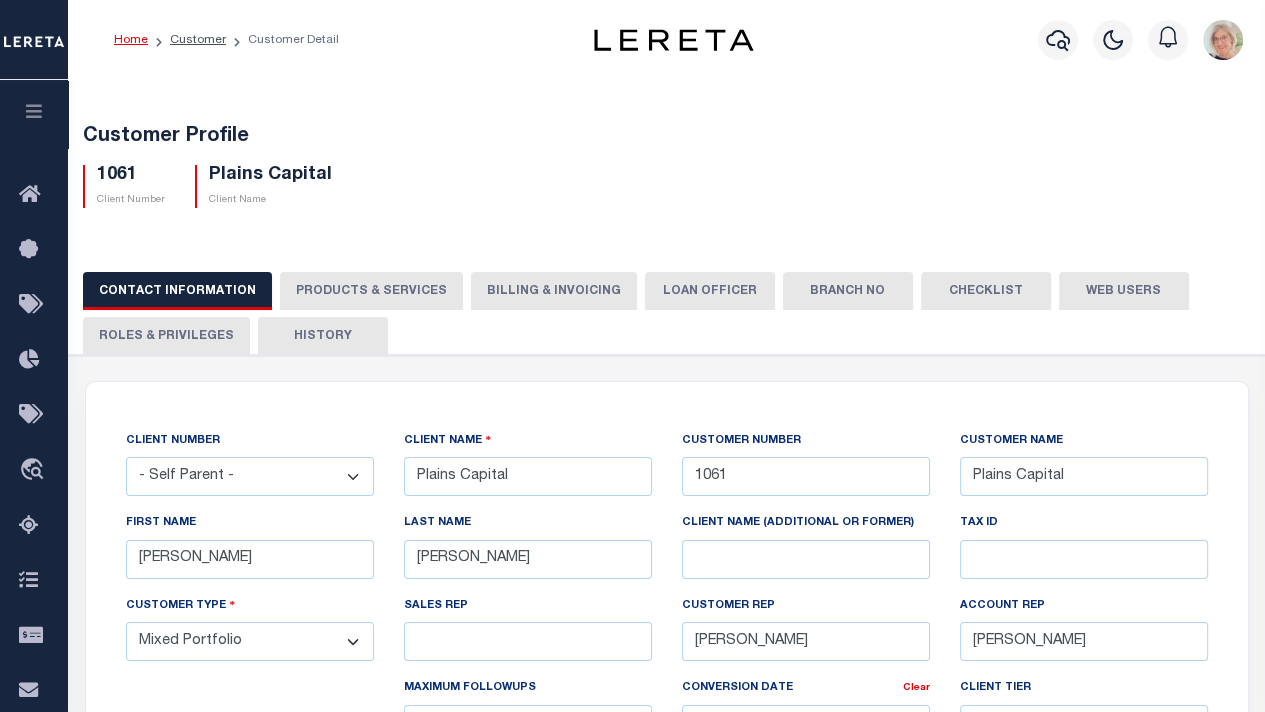 click on "Billing & Invoicing" at bounding box center [554, 291] 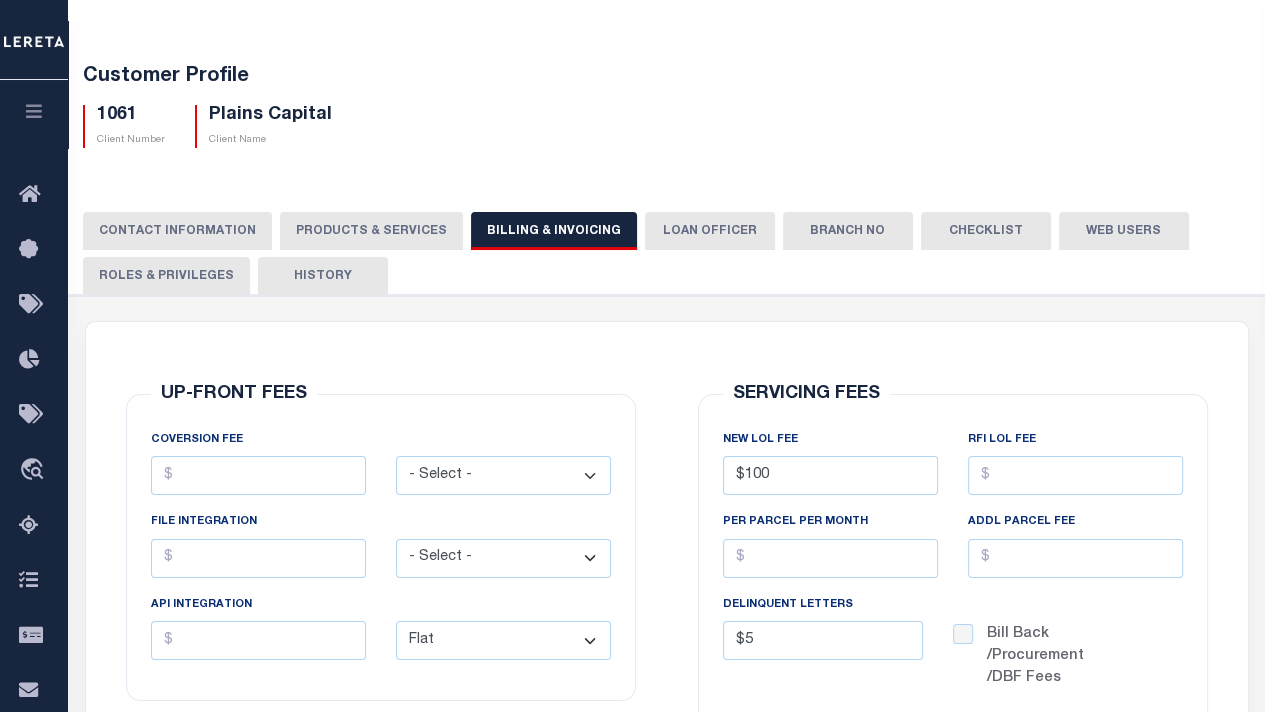 scroll, scrollTop: 0, scrollLeft: 0, axis: both 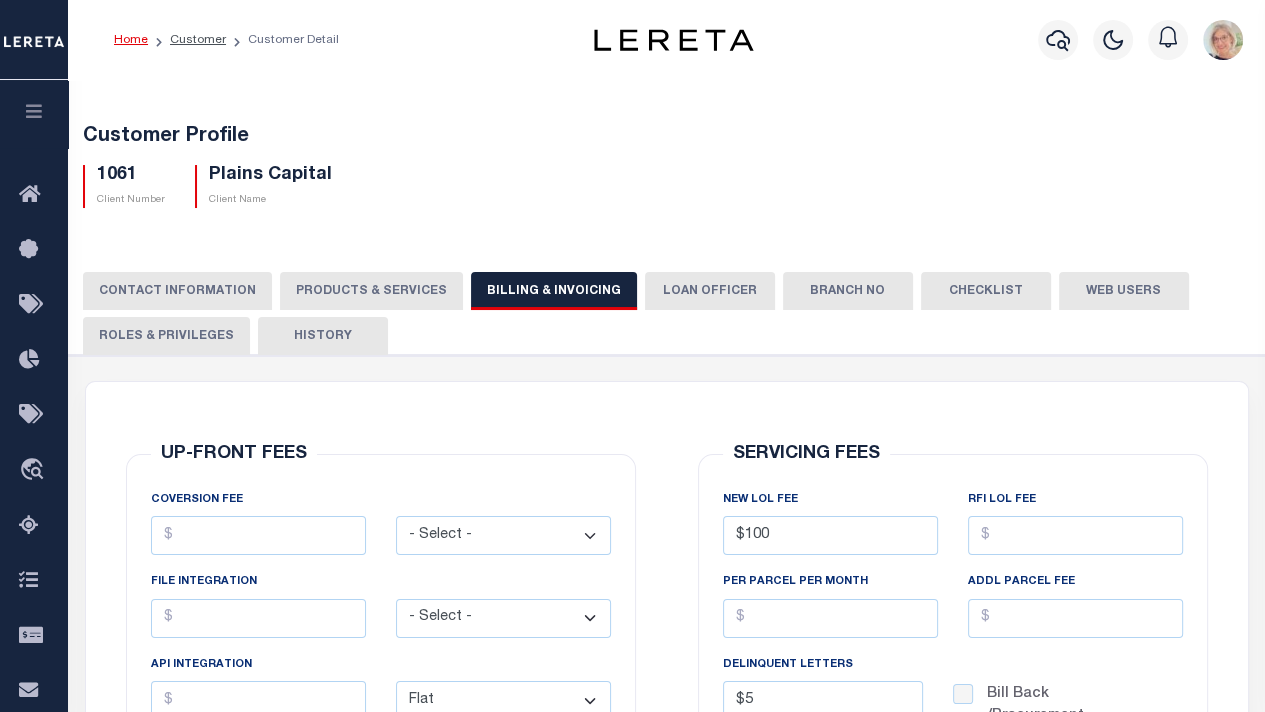 click on "PRODUCTS & SERVICES" at bounding box center [371, 291] 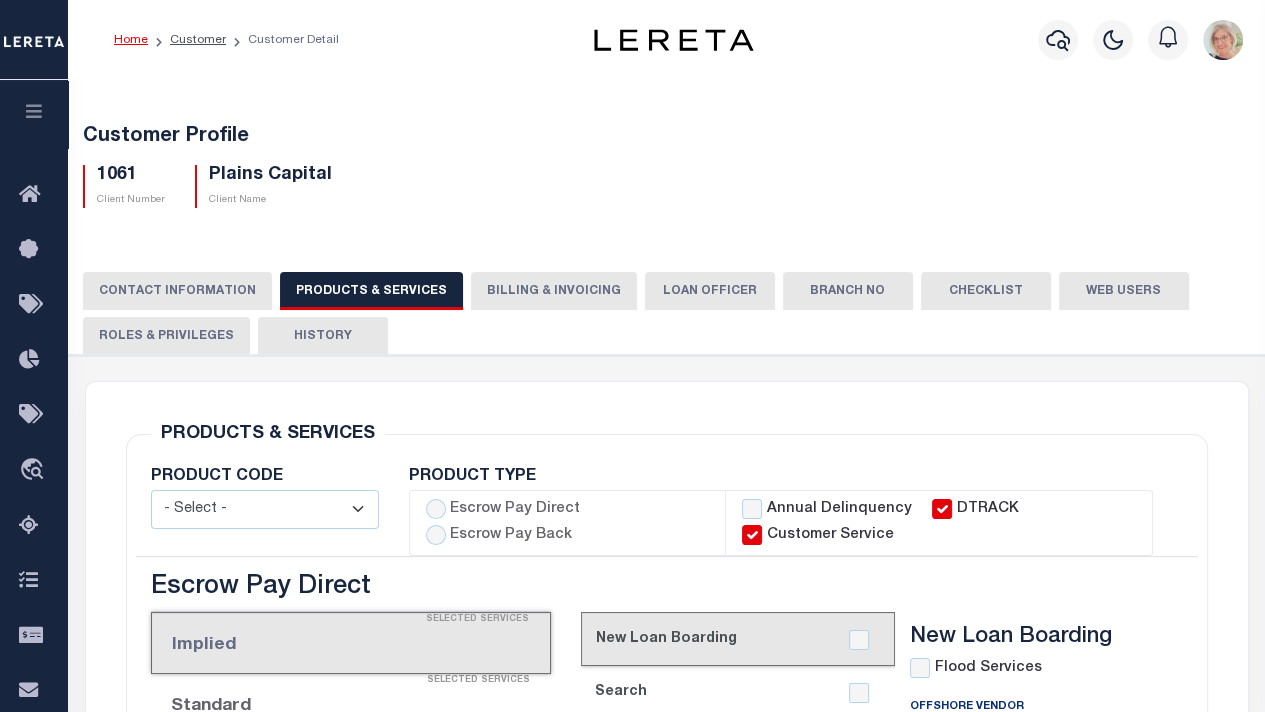 select on "STX" 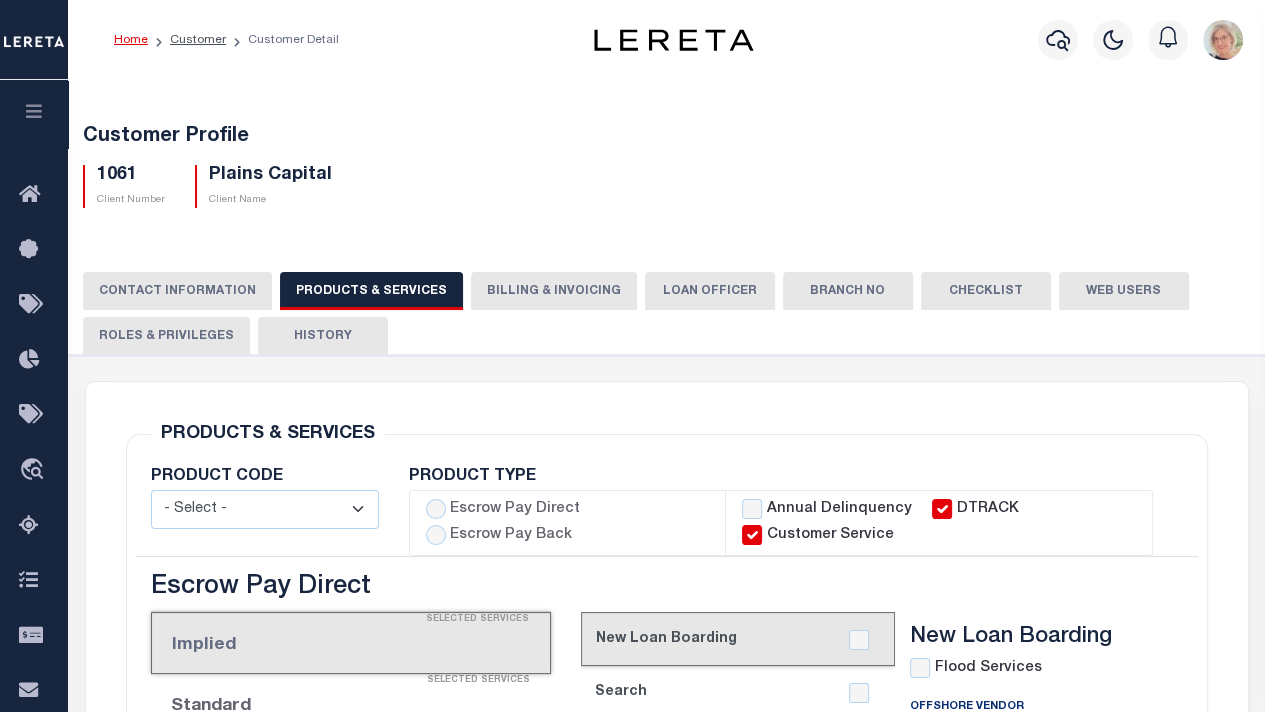 radio on "true" 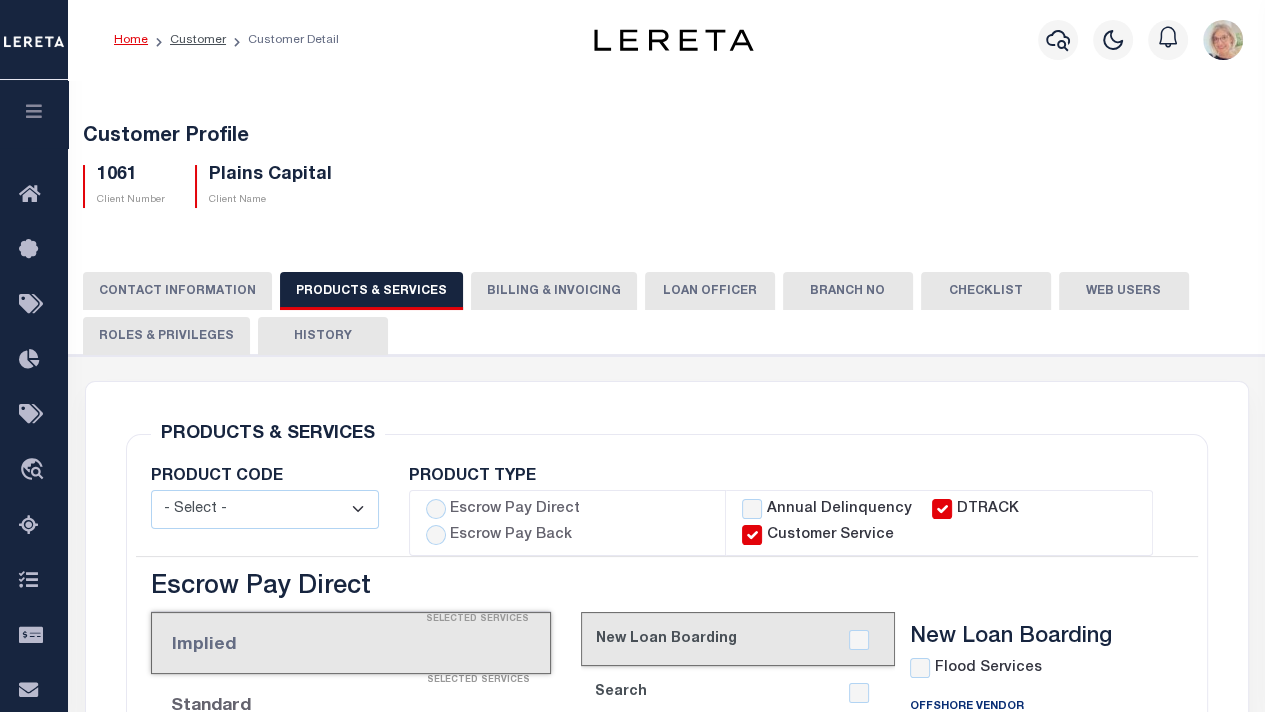 checkbox on "true" 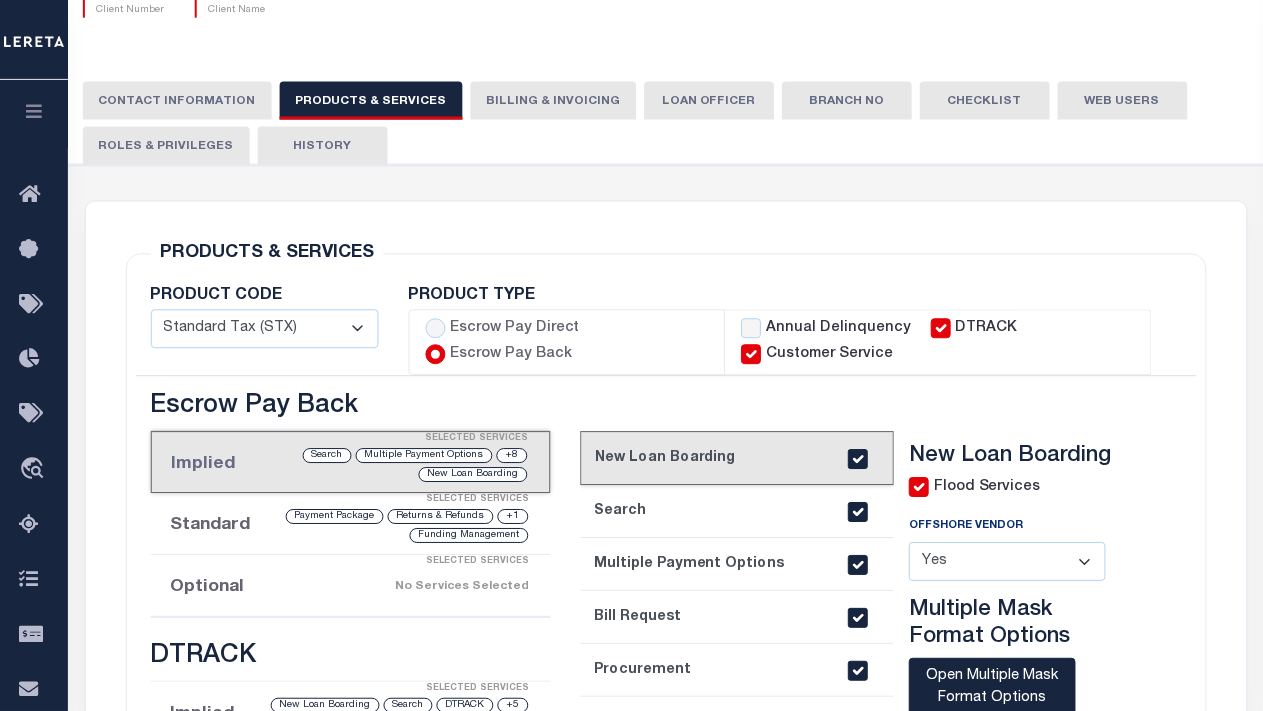 scroll, scrollTop: 0, scrollLeft: 0, axis: both 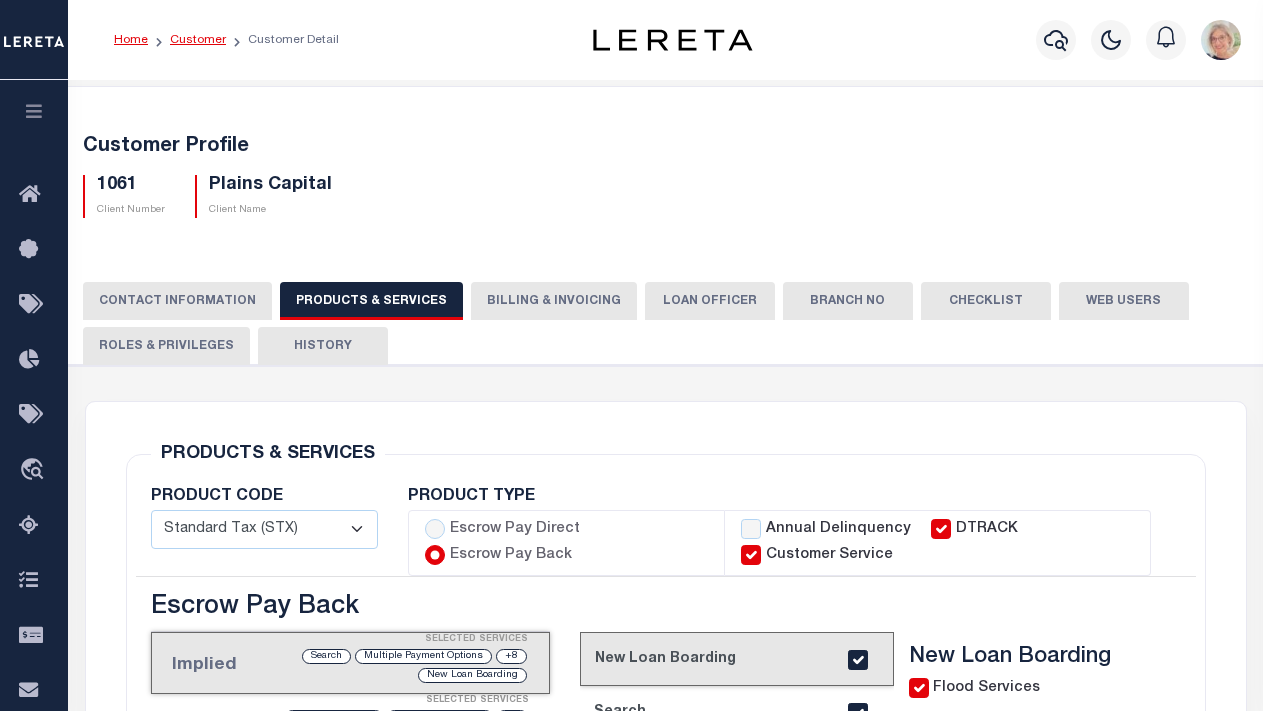 click on "Customer" at bounding box center (198, 40) 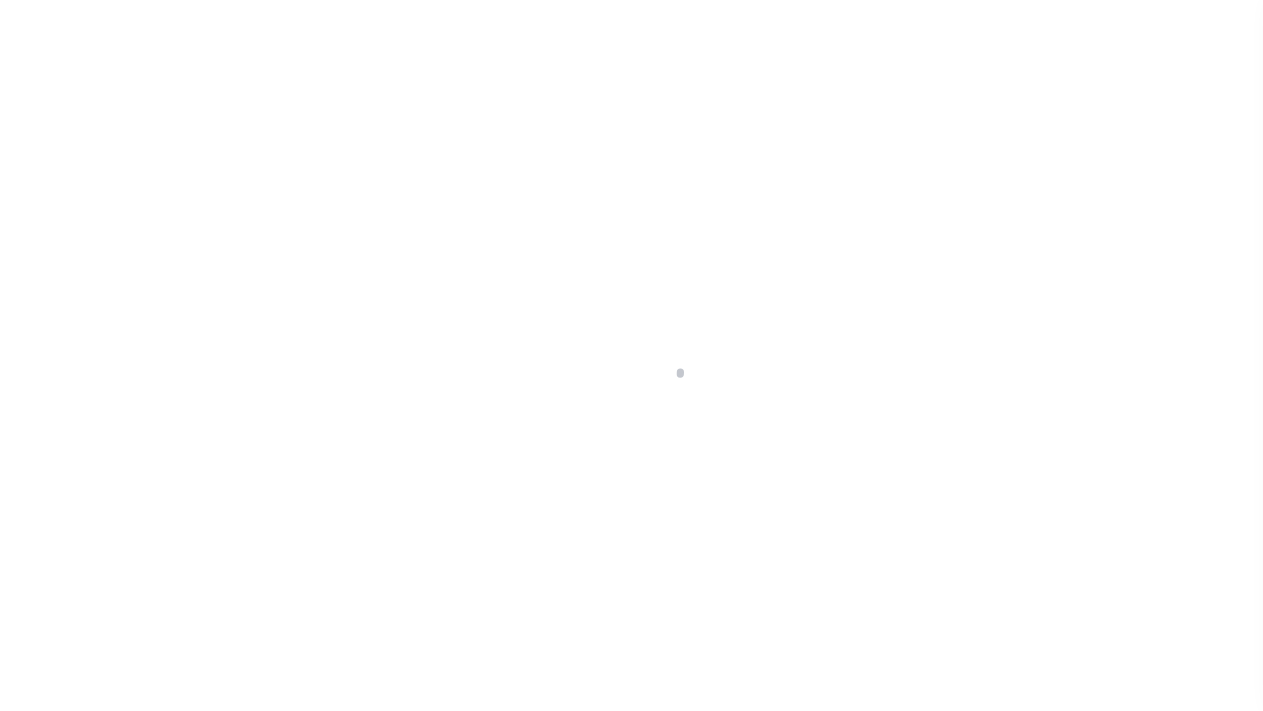 scroll, scrollTop: 0, scrollLeft: 0, axis: both 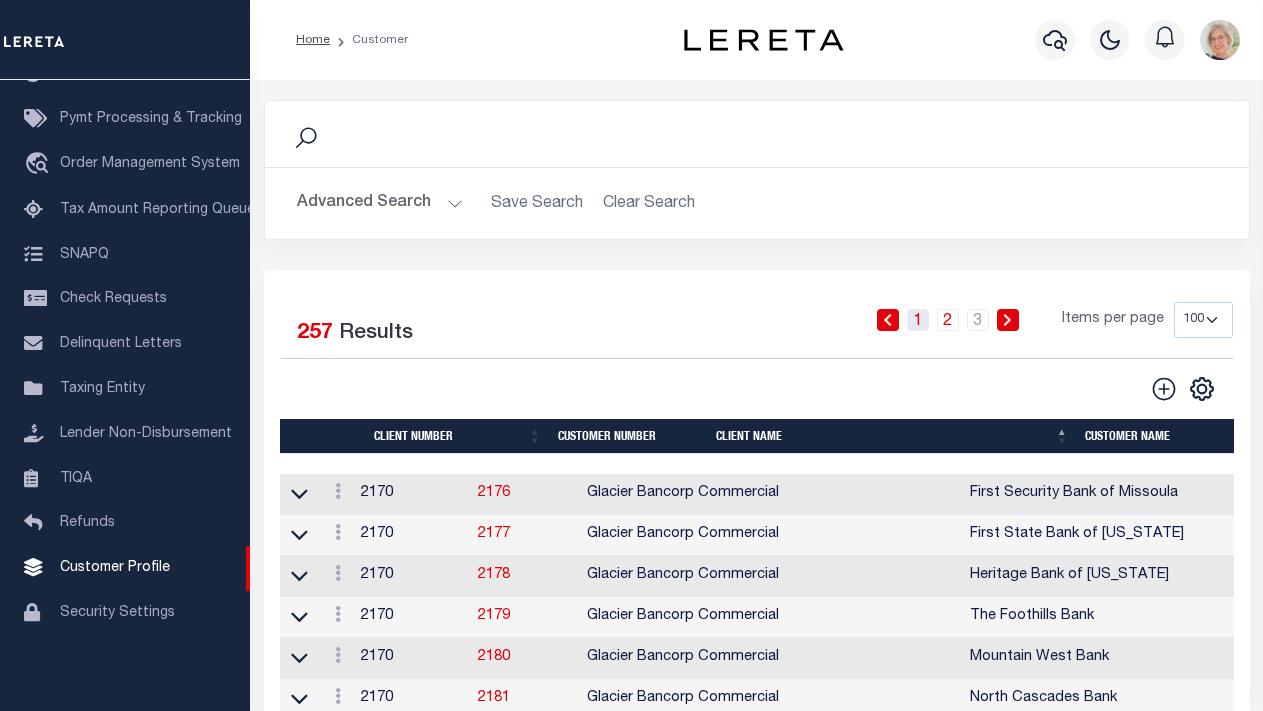 click on "1" at bounding box center (918, 320) 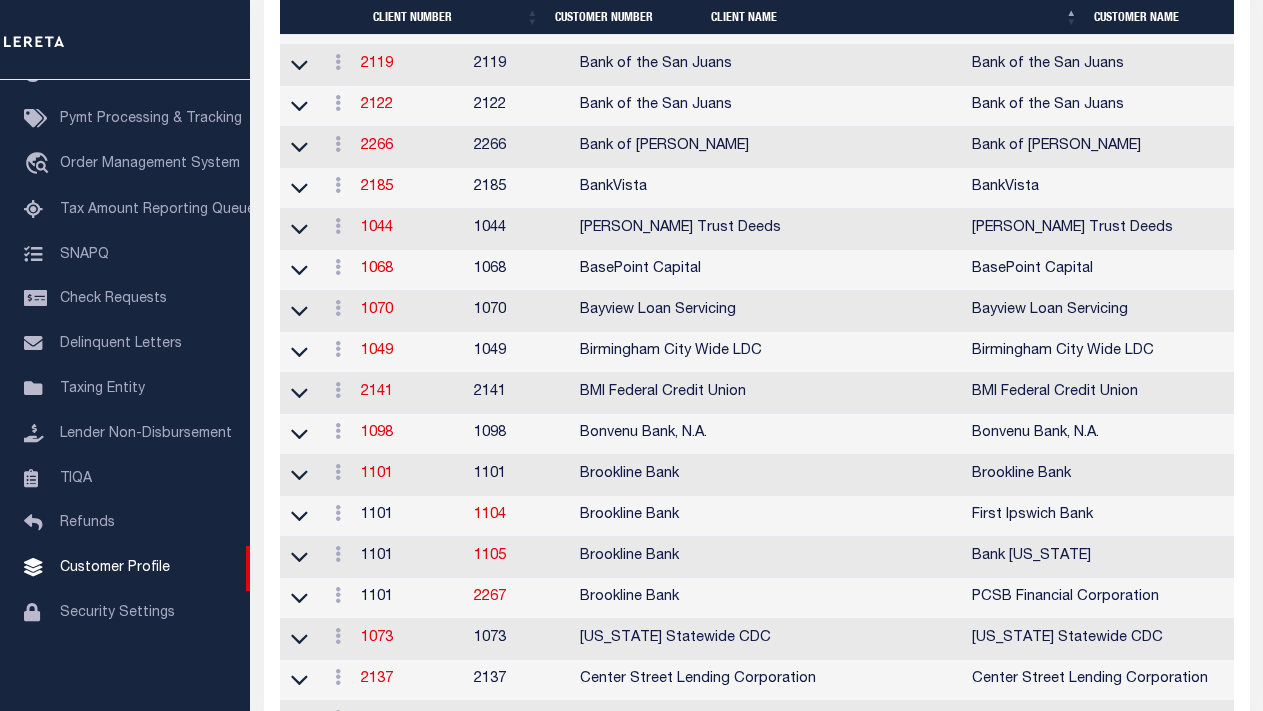 scroll, scrollTop: 1000, scrollLeft: 0, axis: vertical 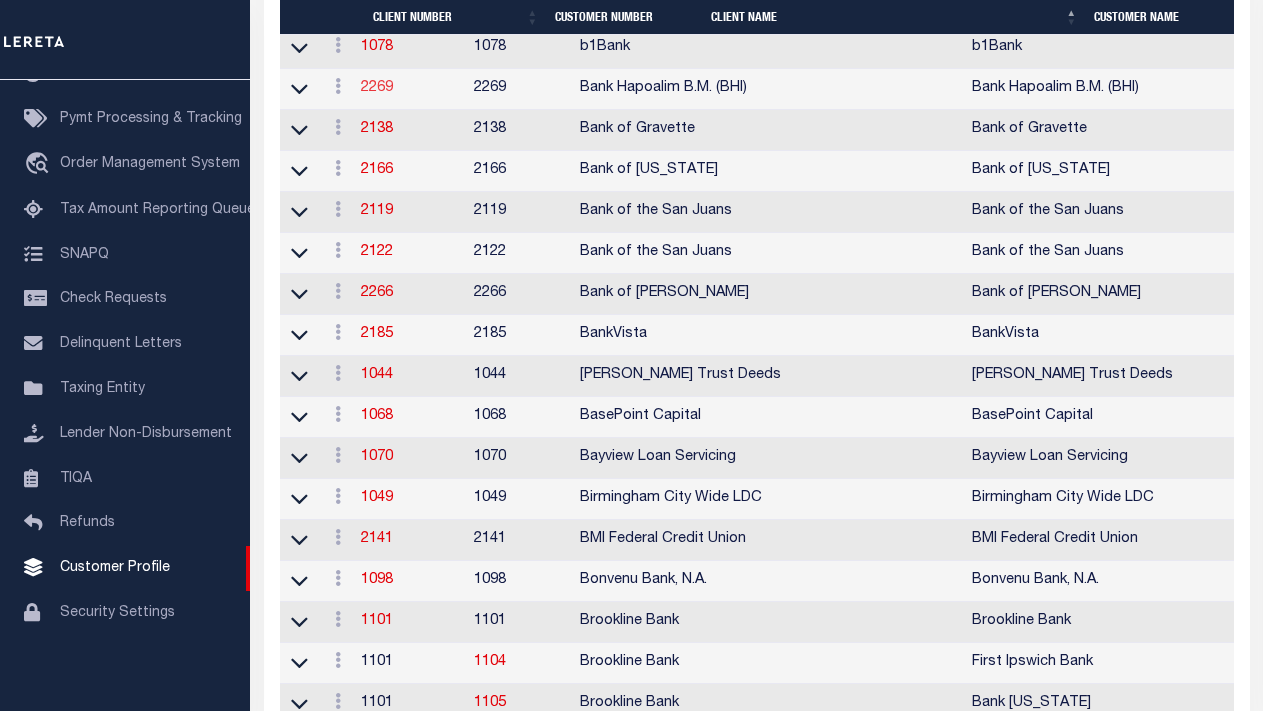 click on "2269" at bounding box center (377, 88) 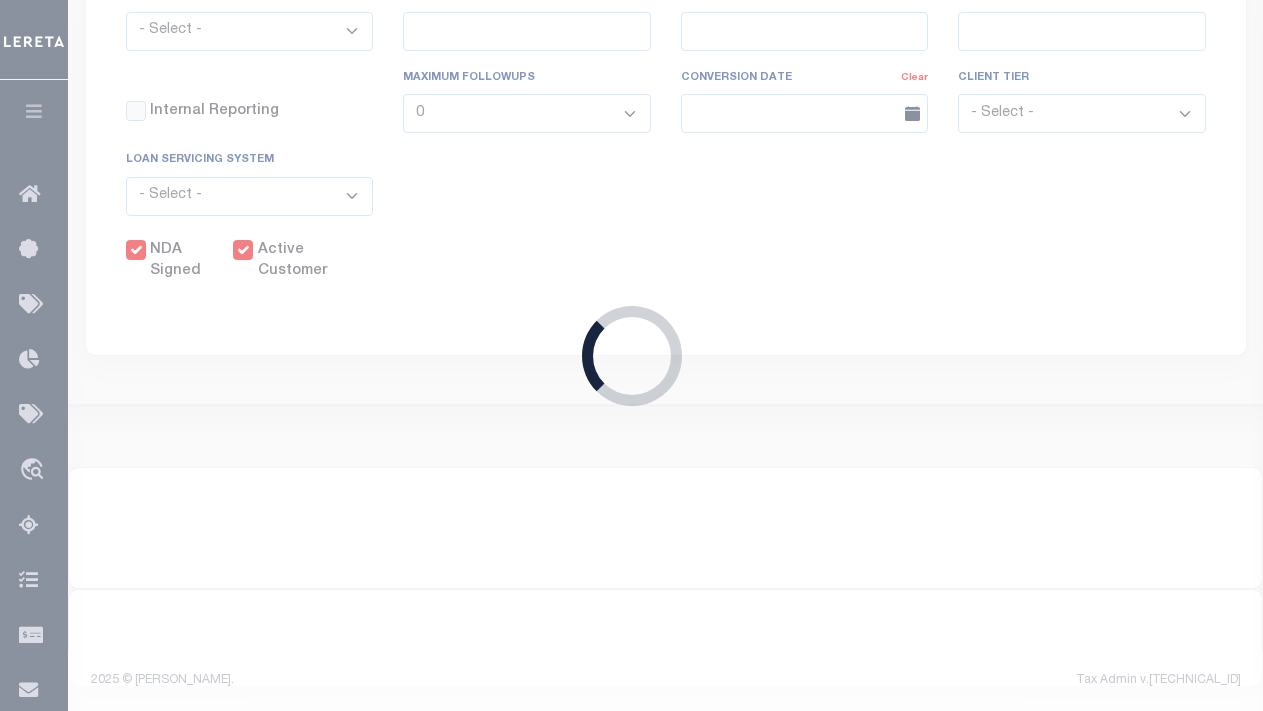 select 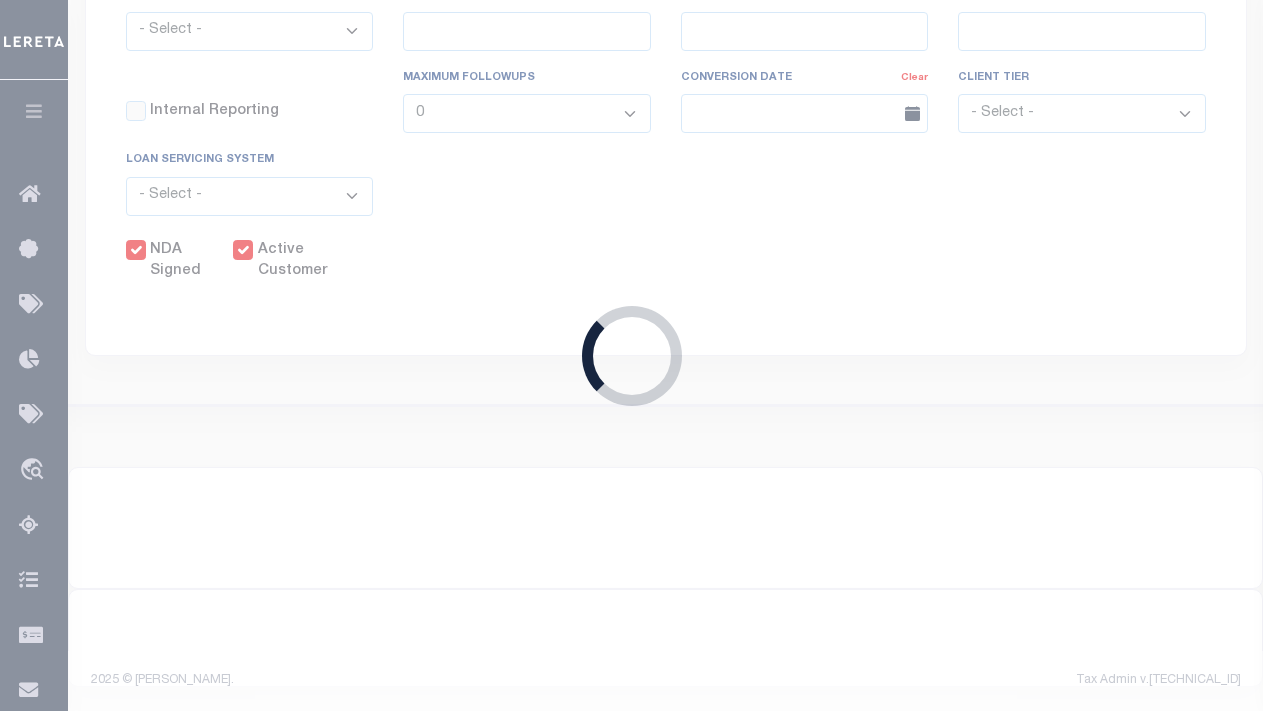 type on "Bank Hapoalim B.M. (BHI)" 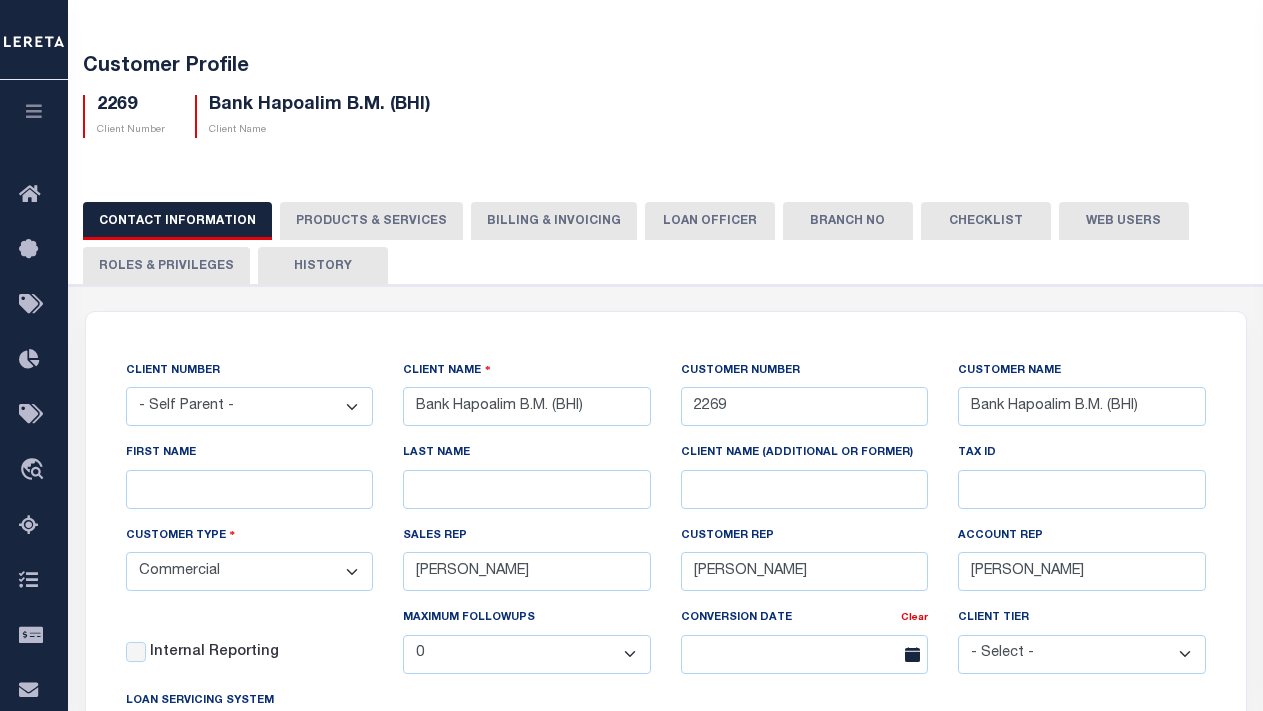 scroll, scrollTop: 0, scrollLeft: 0, axis: both 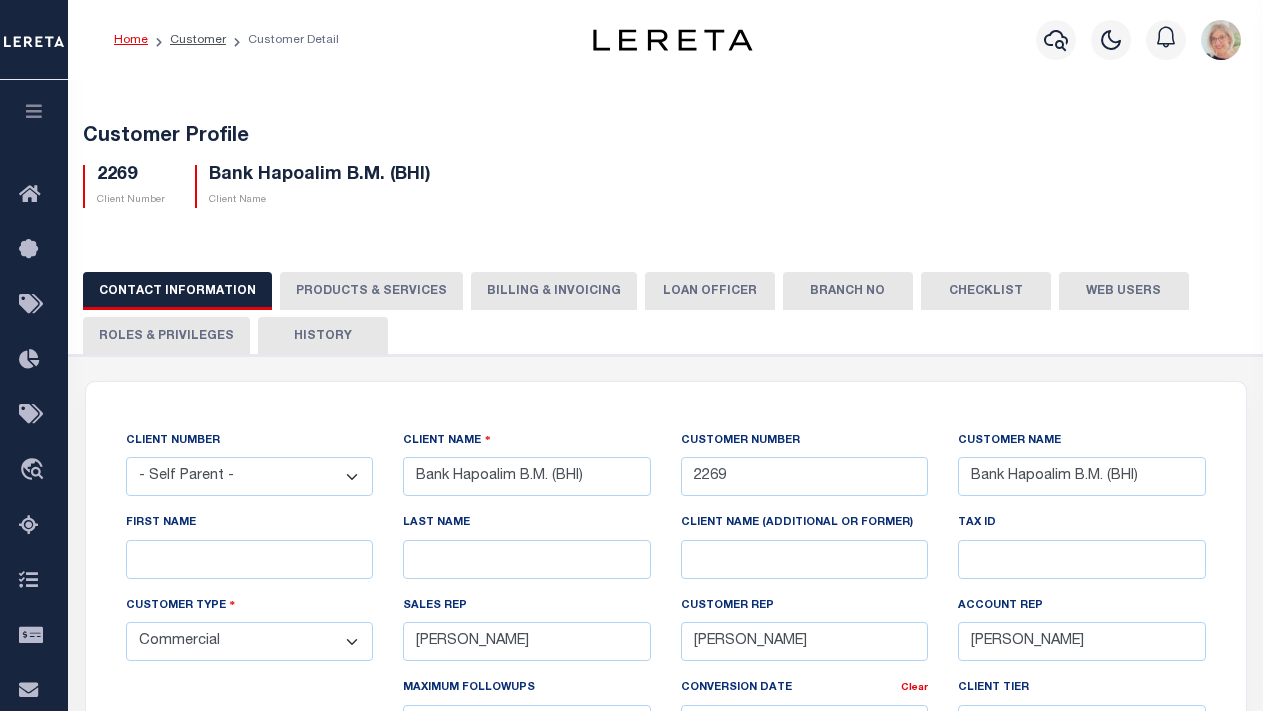 click on "Web Users" at bounding box center (1124, 291) 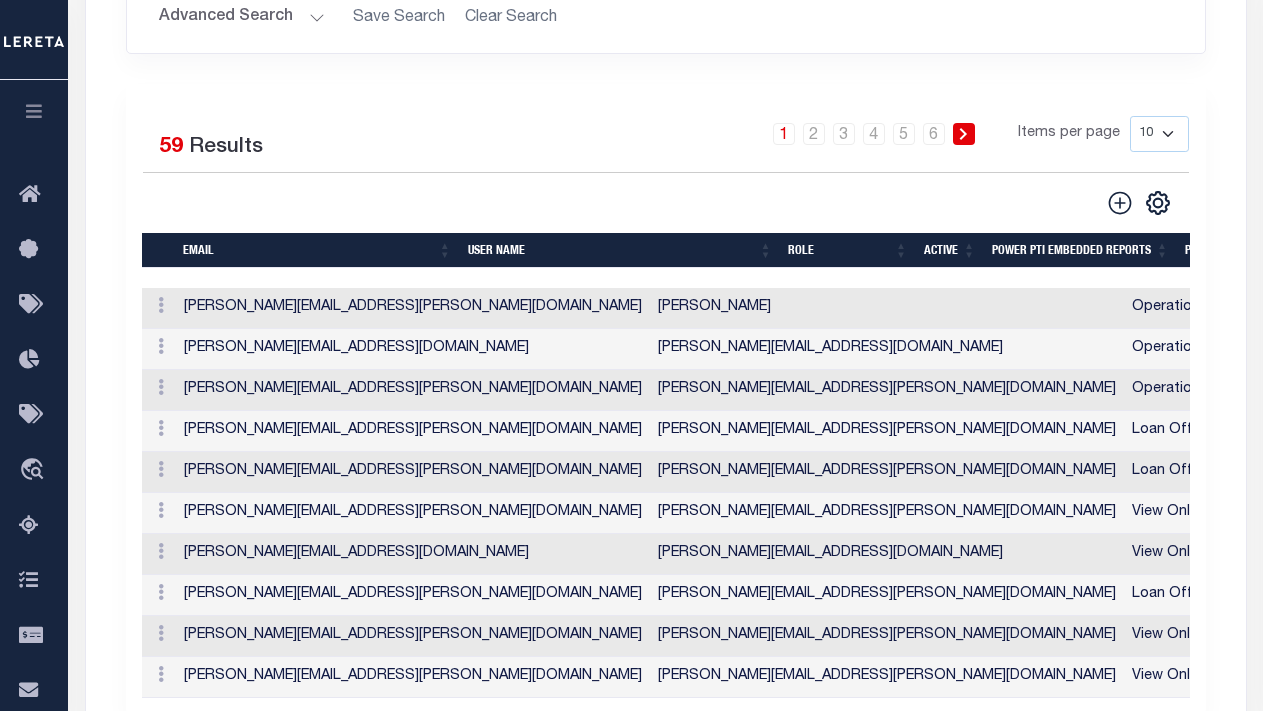 scroll, scrollTop: 500, scrollLeft: 0, axis: vertical 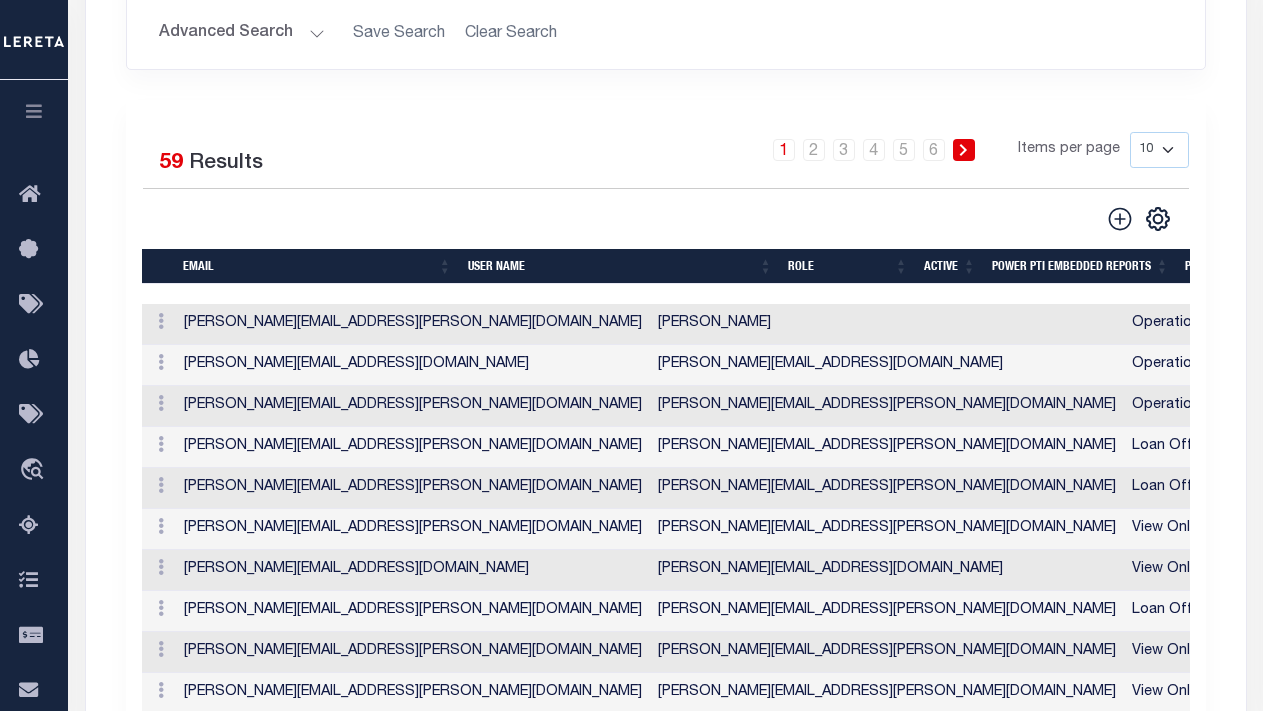 click on "10 25 50 100" at bounding box center [1159, 150] 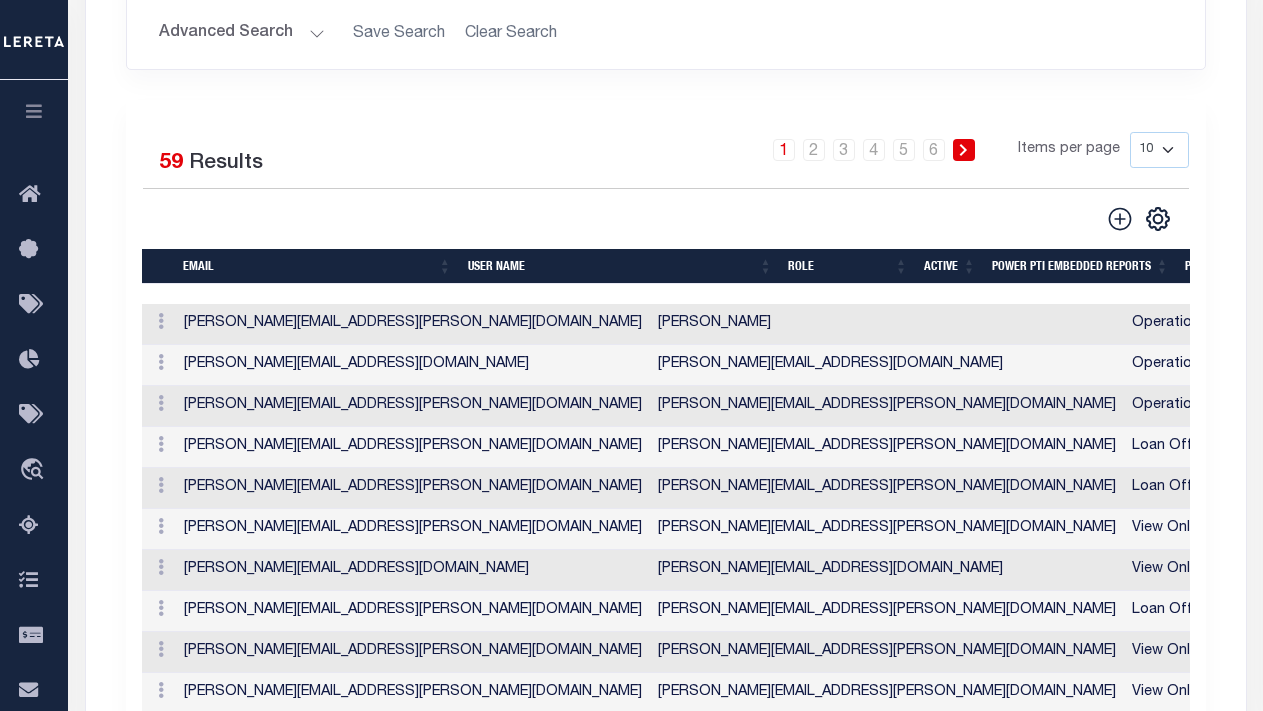 select on "100" 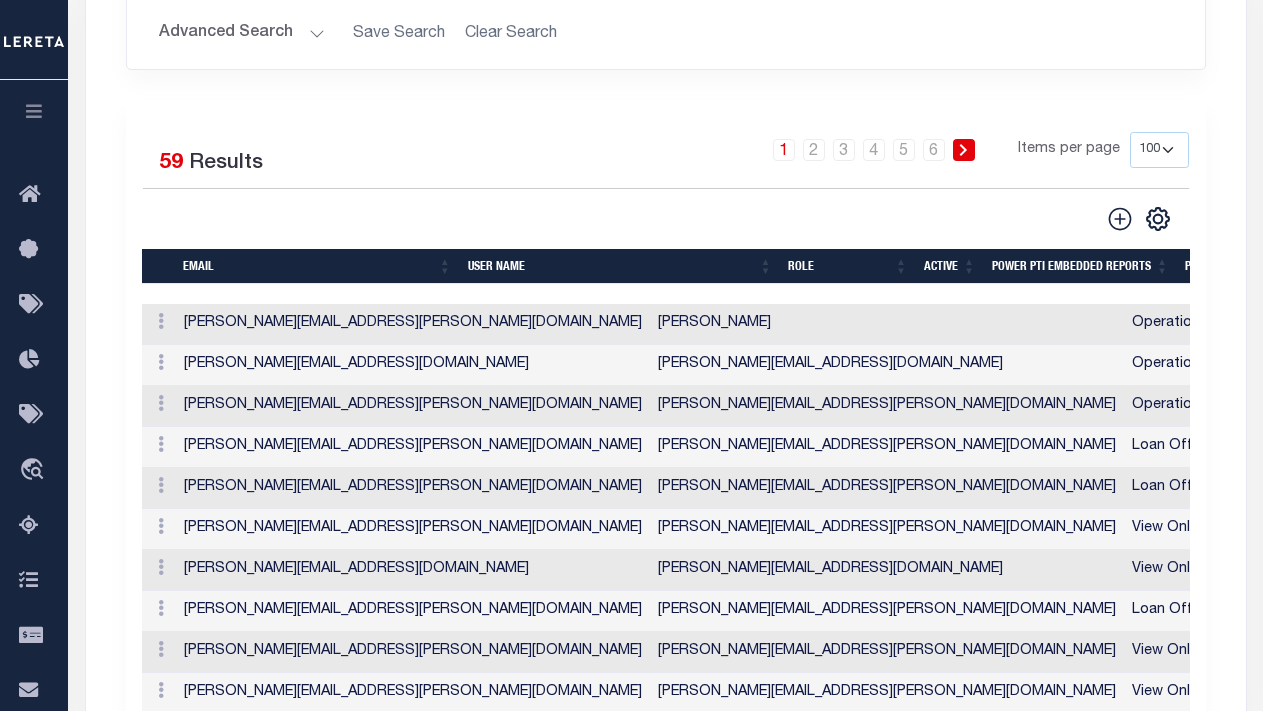click on "10 25 50 100" at bounding box center (1159, 150) 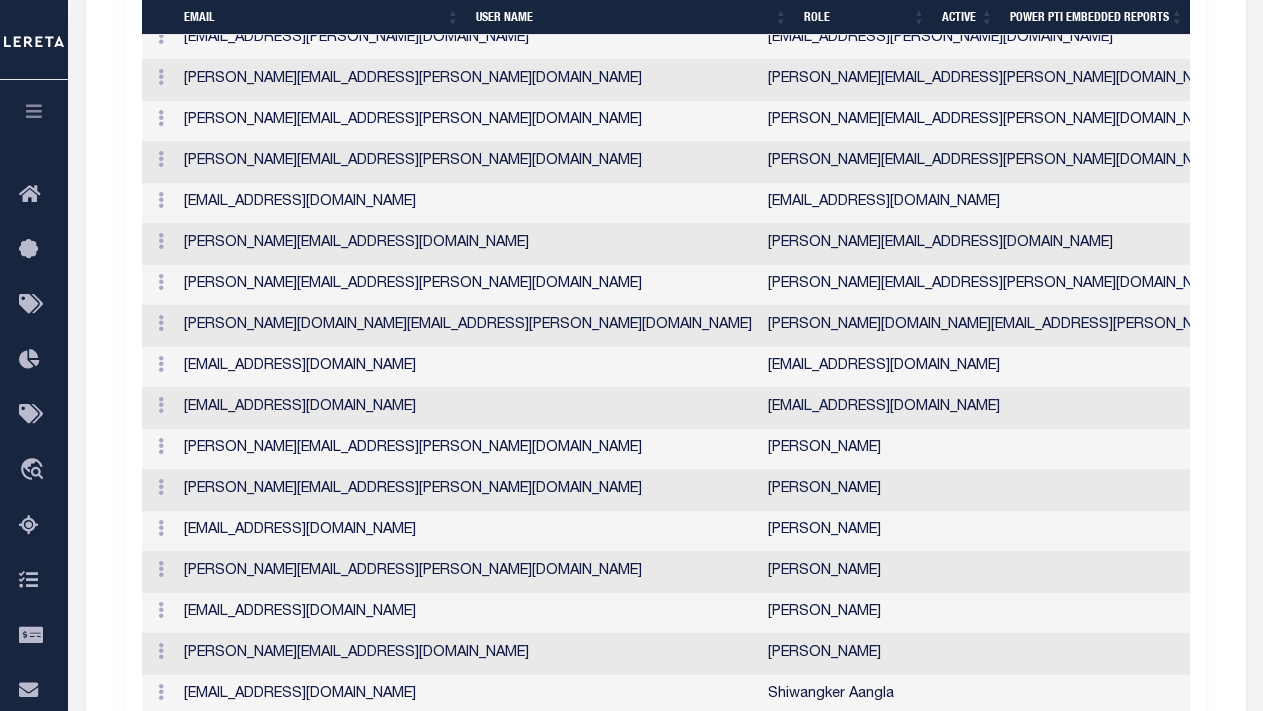 scroll, scrollTop: 2300, scrollLeft: 0, axis: vertical 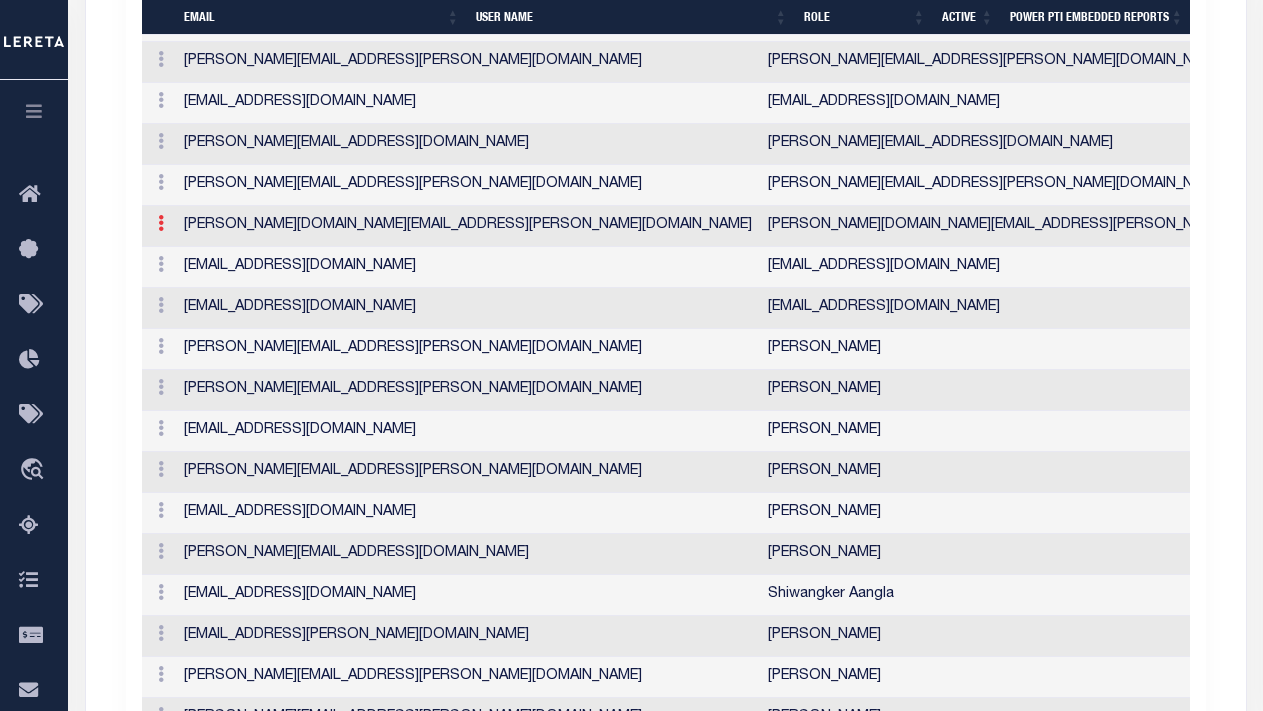 click at bounding box center (161, 223) 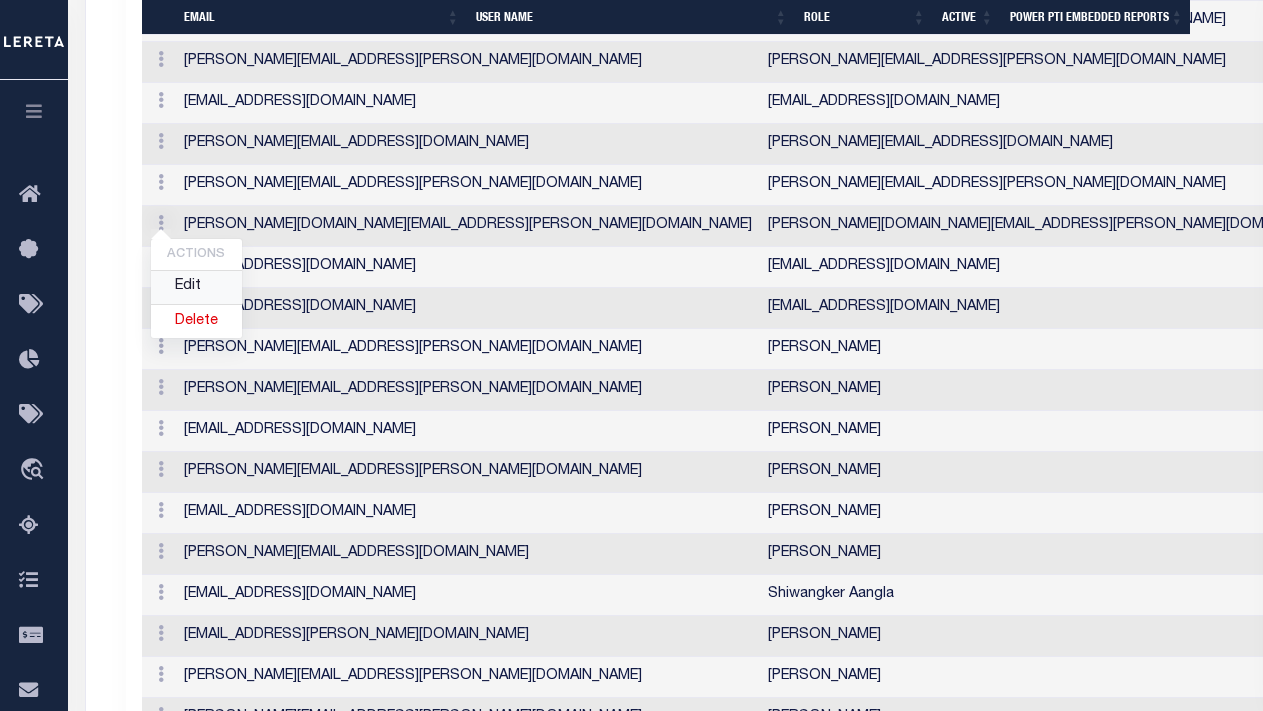 click on "Edit" at bounding box center [196, 287] 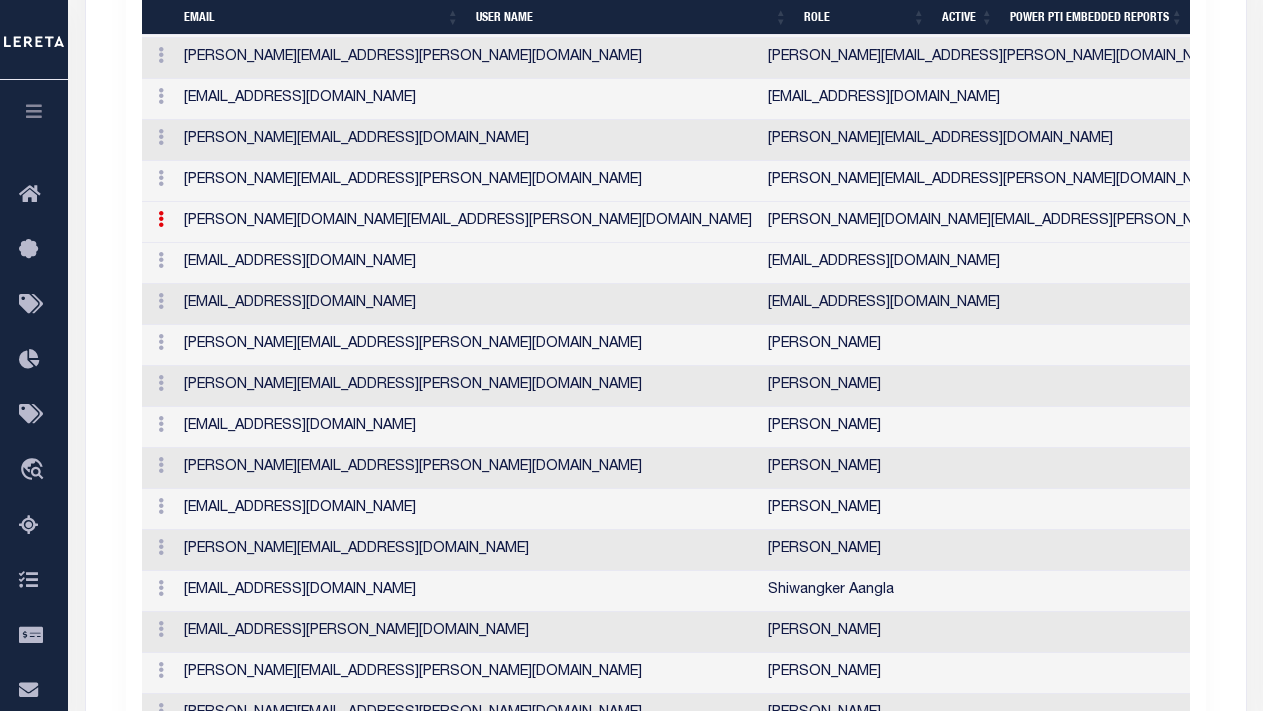 type on "marie.lilly@leretacustomers.com" 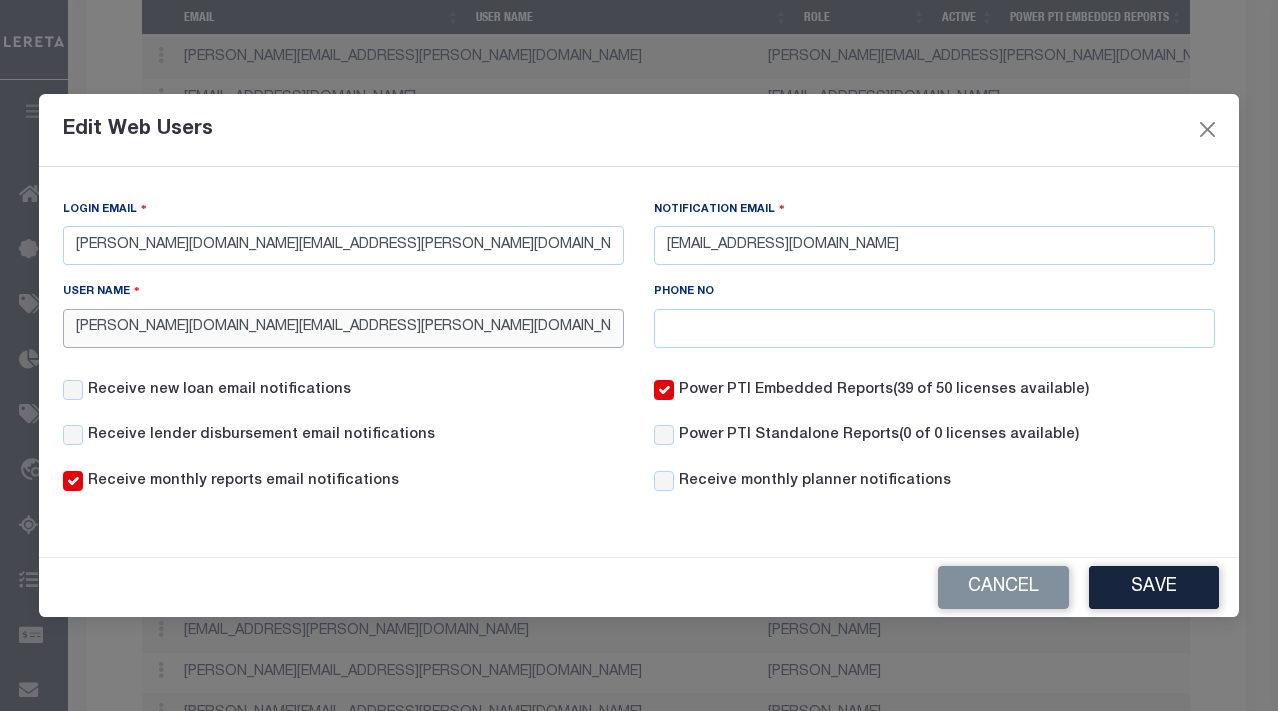 drag, startPoint x: 353, startPoint y: 332, endPoint x: 18, endPoint y: 300, distance: 336.5249 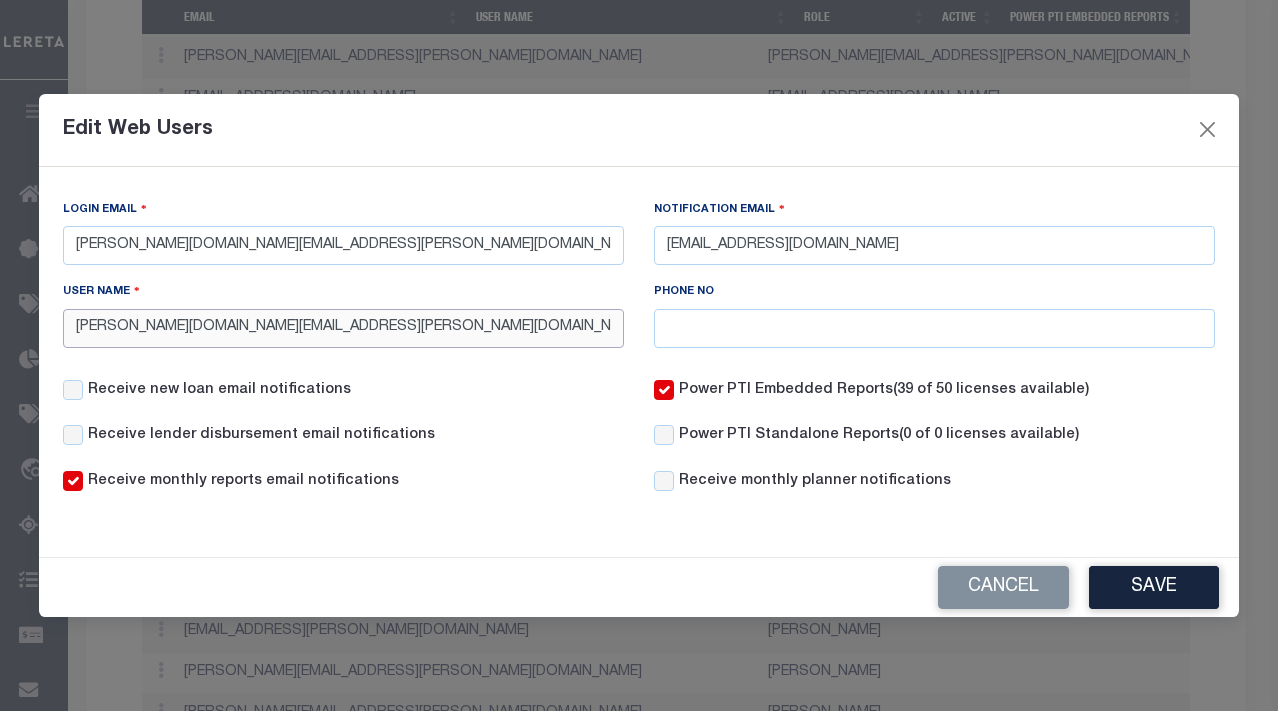 click on "Edit Web Users
Login Email
marie.lilly@leretacustomers.com
Notification Email
mmercado-lilly@bhiusa.com
User Name
marie.lilly@accumatchcustomers.com
Phone NO" at bounding box center (639, 355) 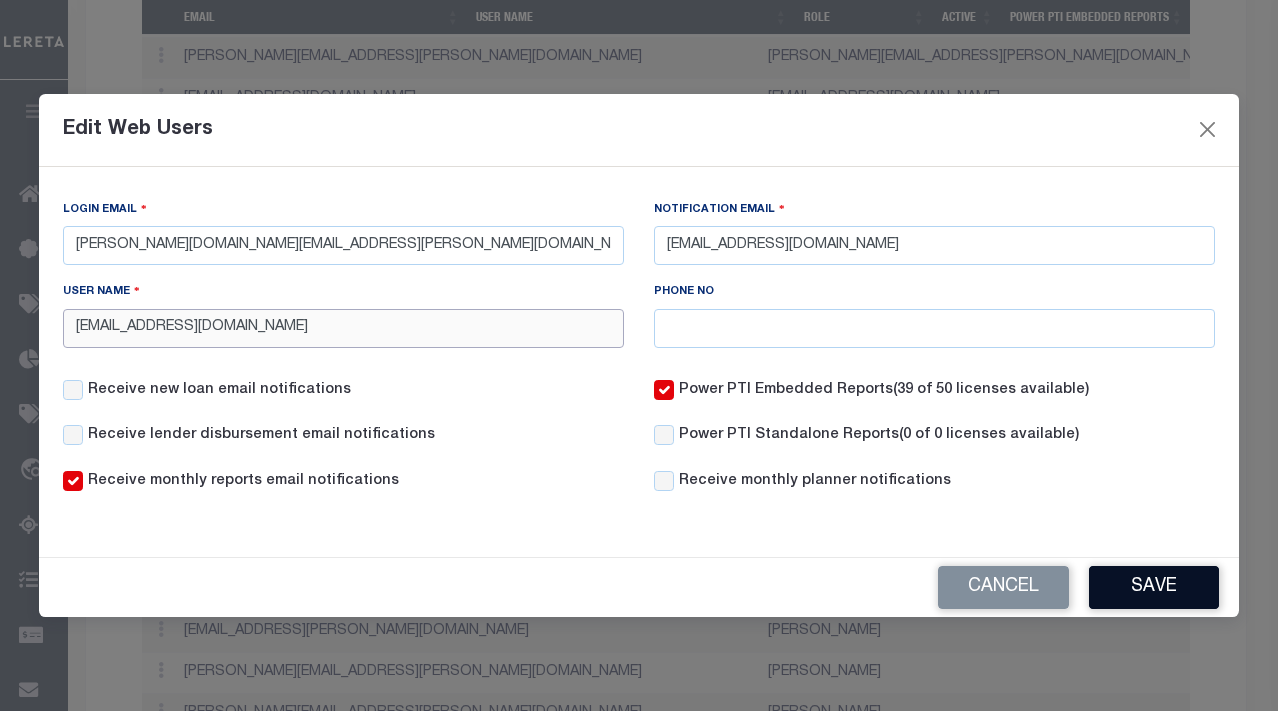 type on "mmercado-lilly@bhiusa.com" 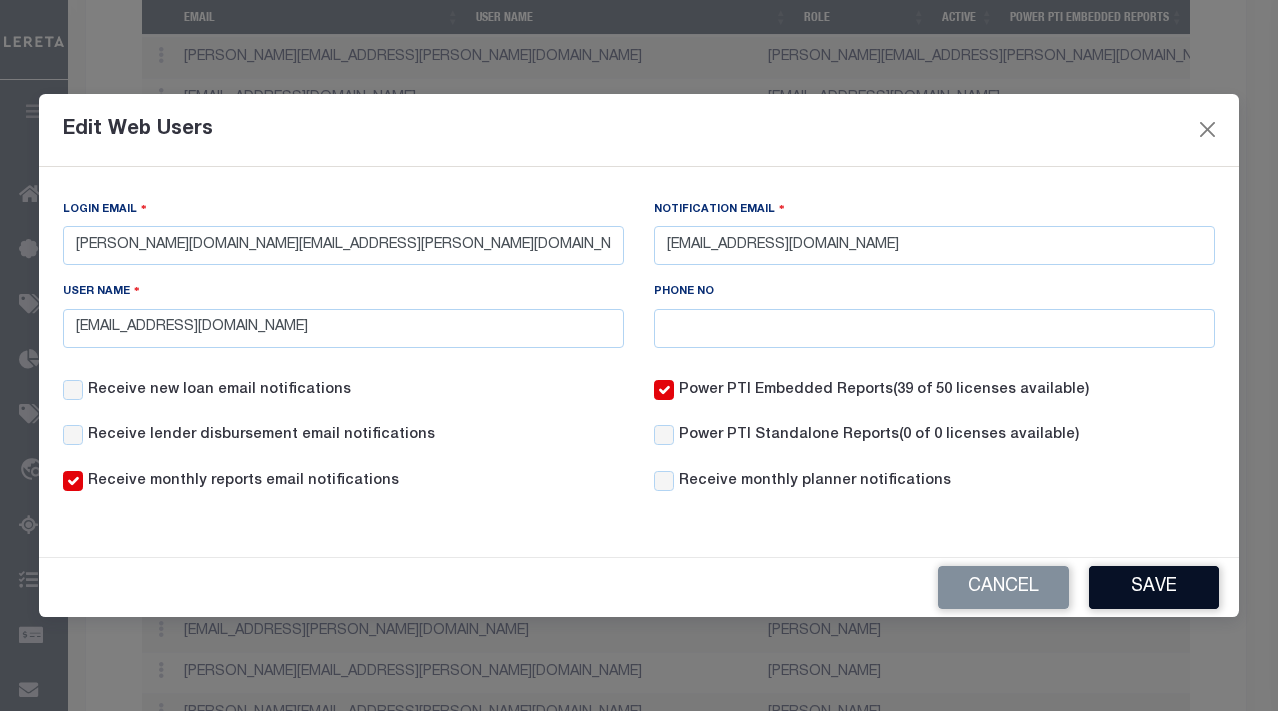 click on "Save" at bounding box center (1154, 587) 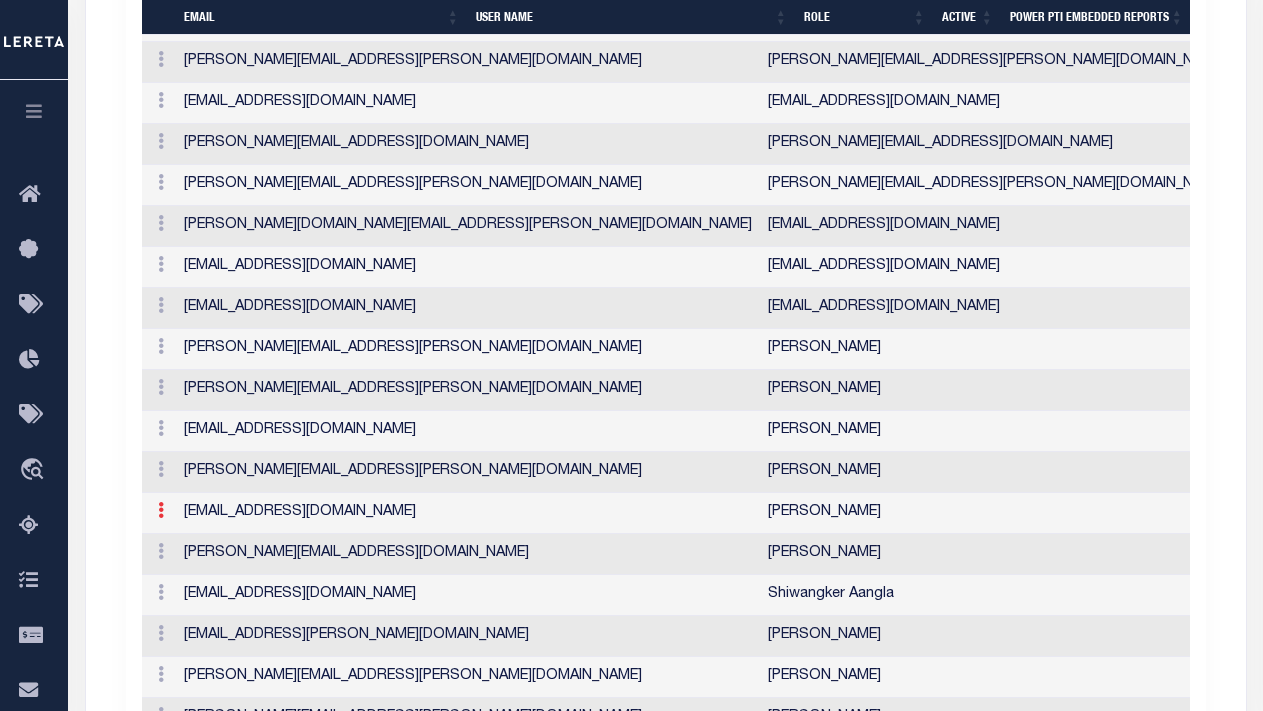 click at bounding box center (161, 510) 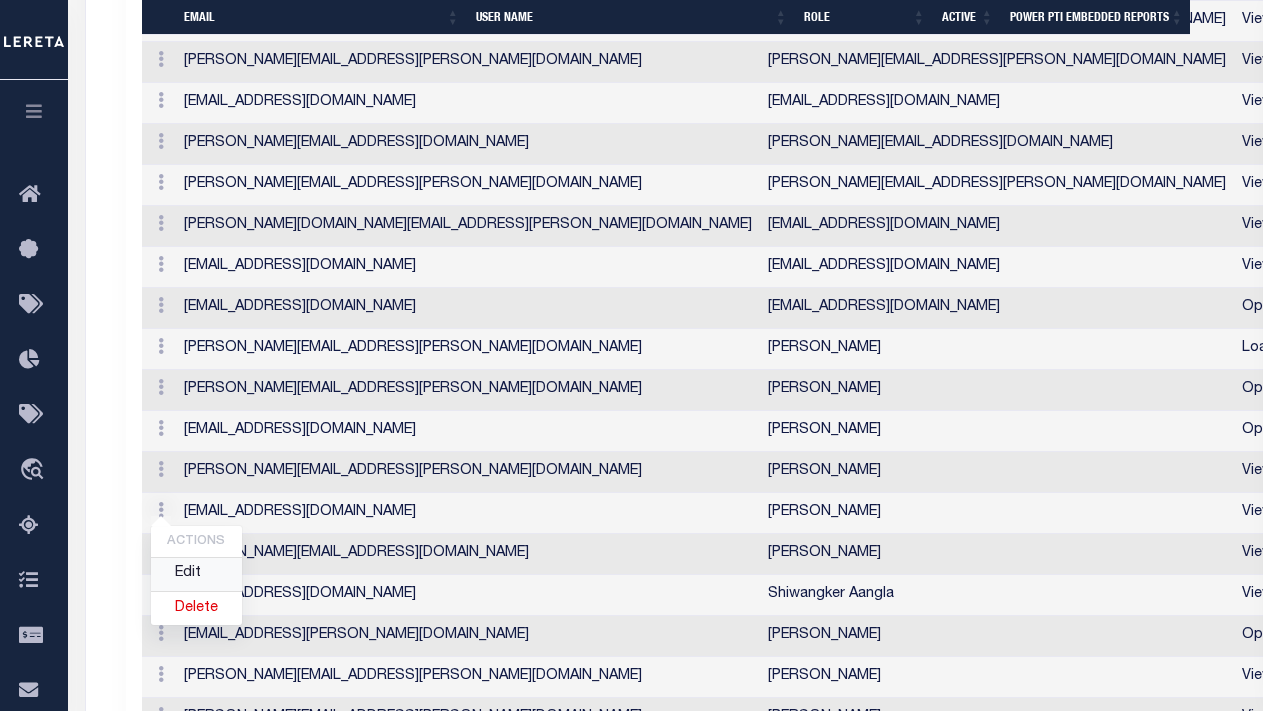 click on "Edit" at bounding box center (196, 574) 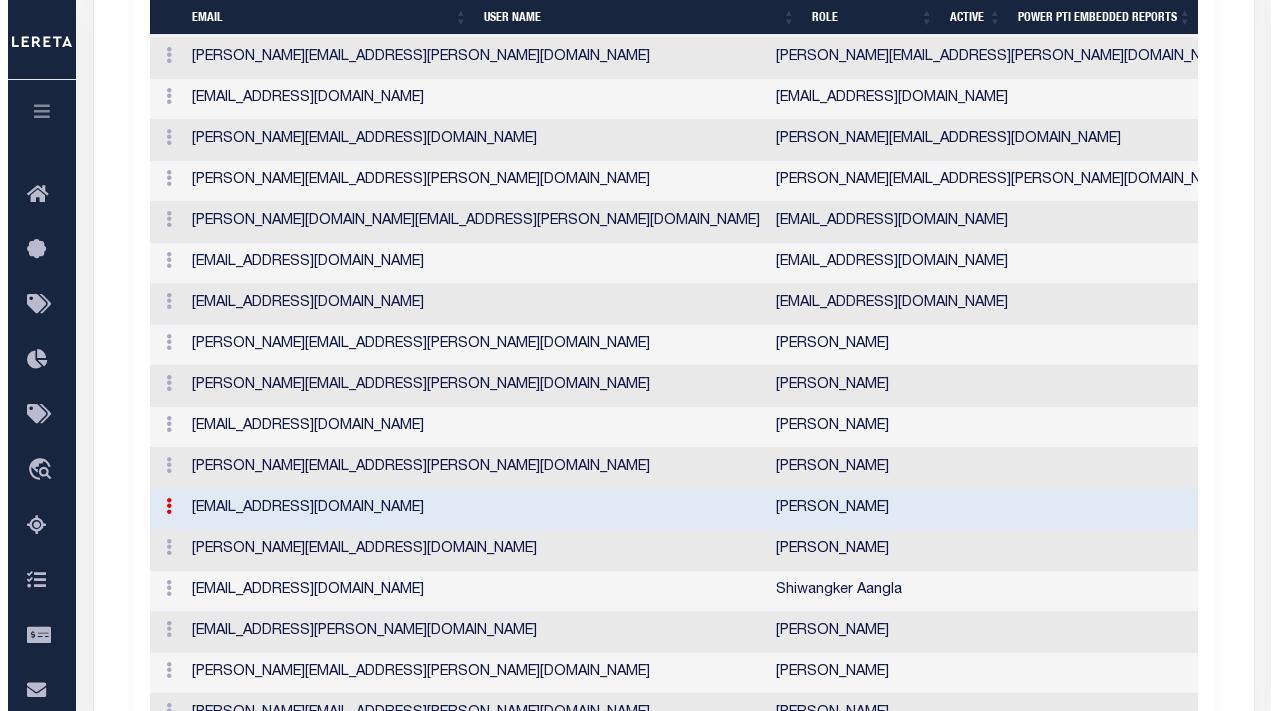 scroll, scrollTop: 2297, scrollLeft: 0, axis: vertical 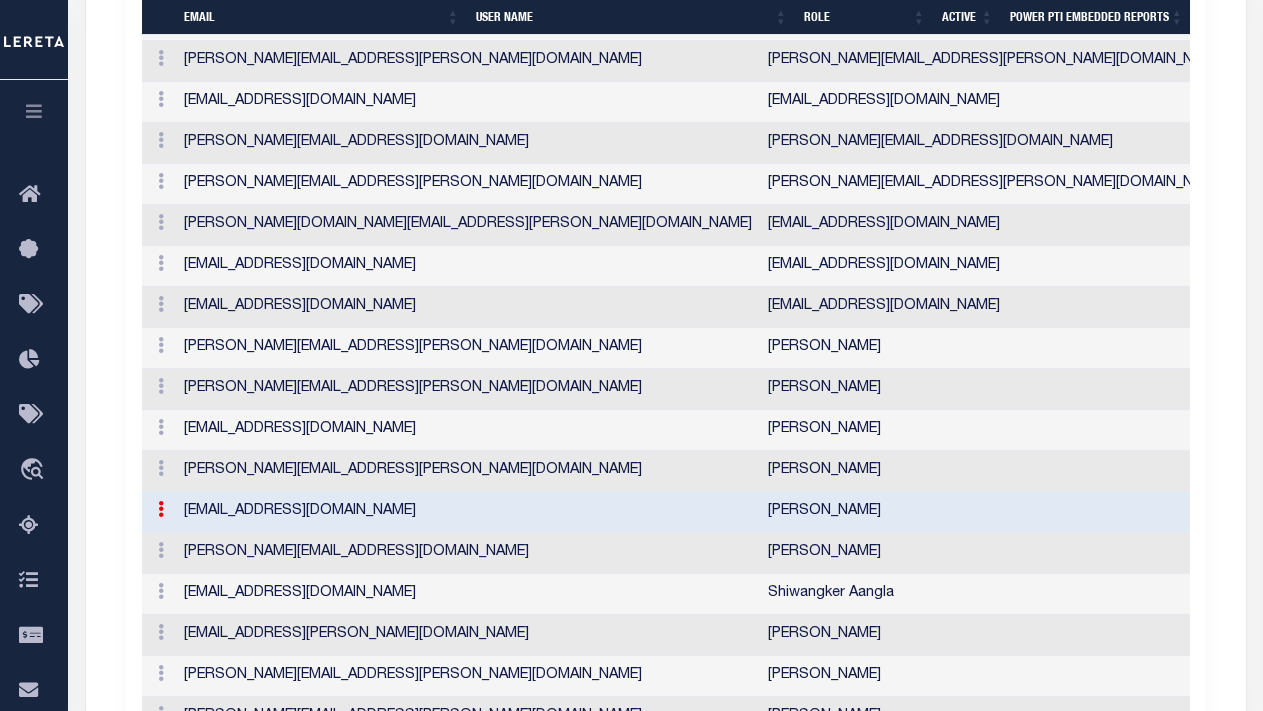 type on "Priyanka.Chawla@leretacustomers.com" 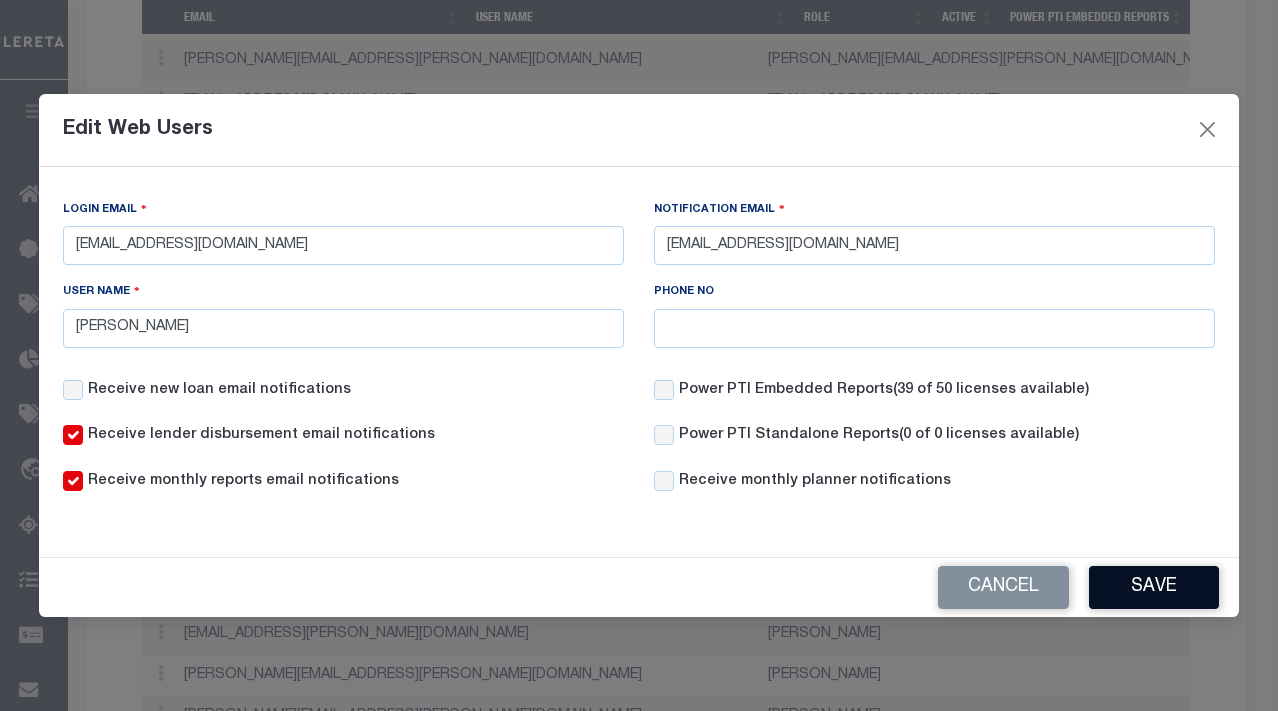 click on "Save" at bounding box center (1154, 587) 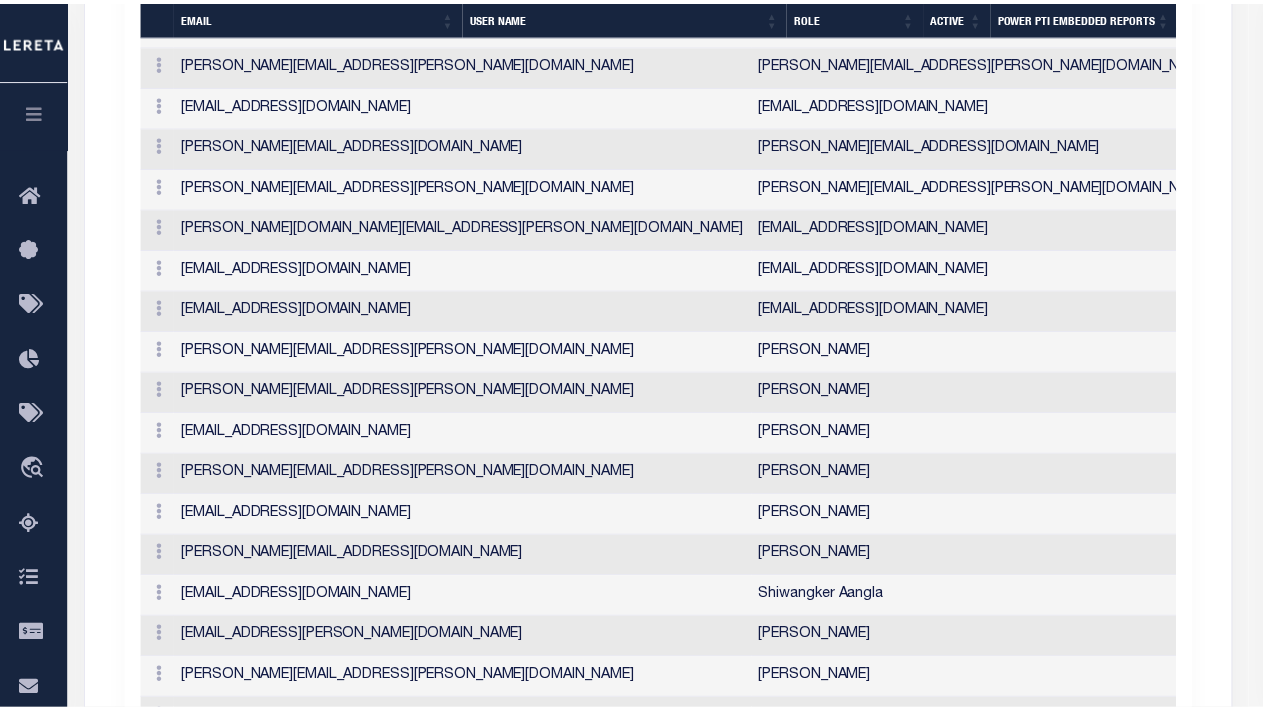 scroll, scrollTop: 2301, scrollLeft: 0, axis: vertical 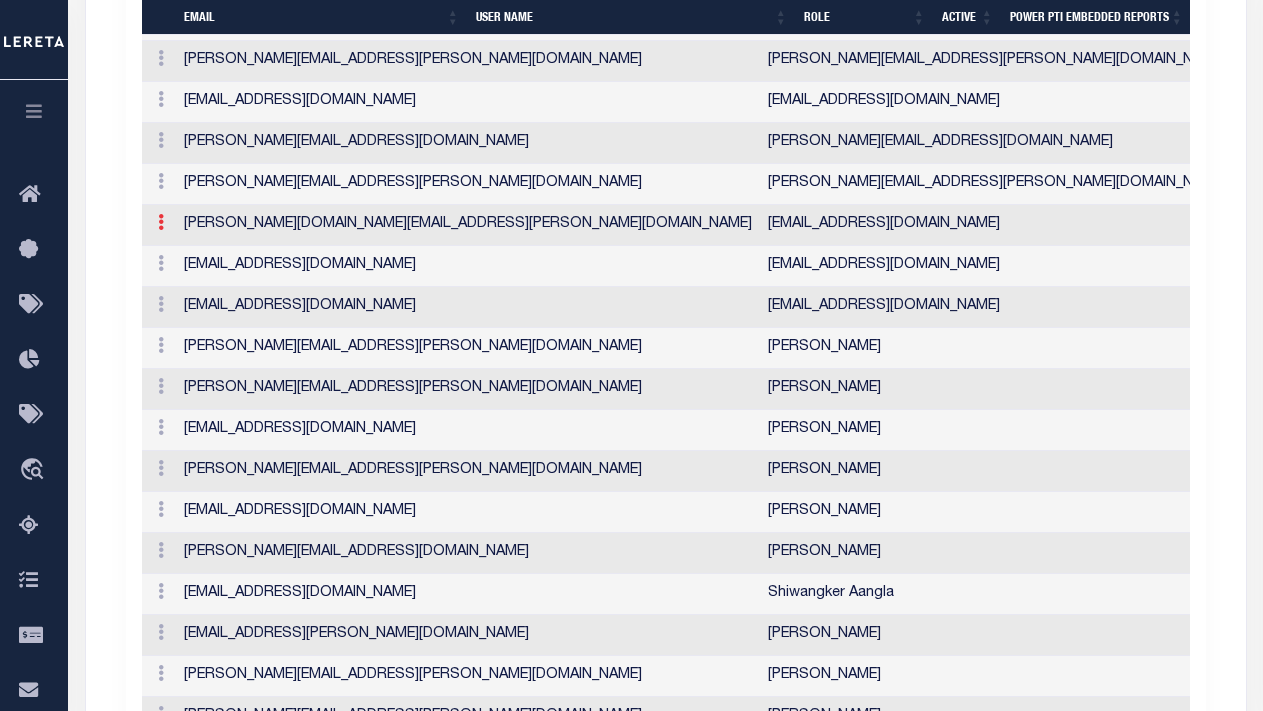 click at bounding box center [161, 222] 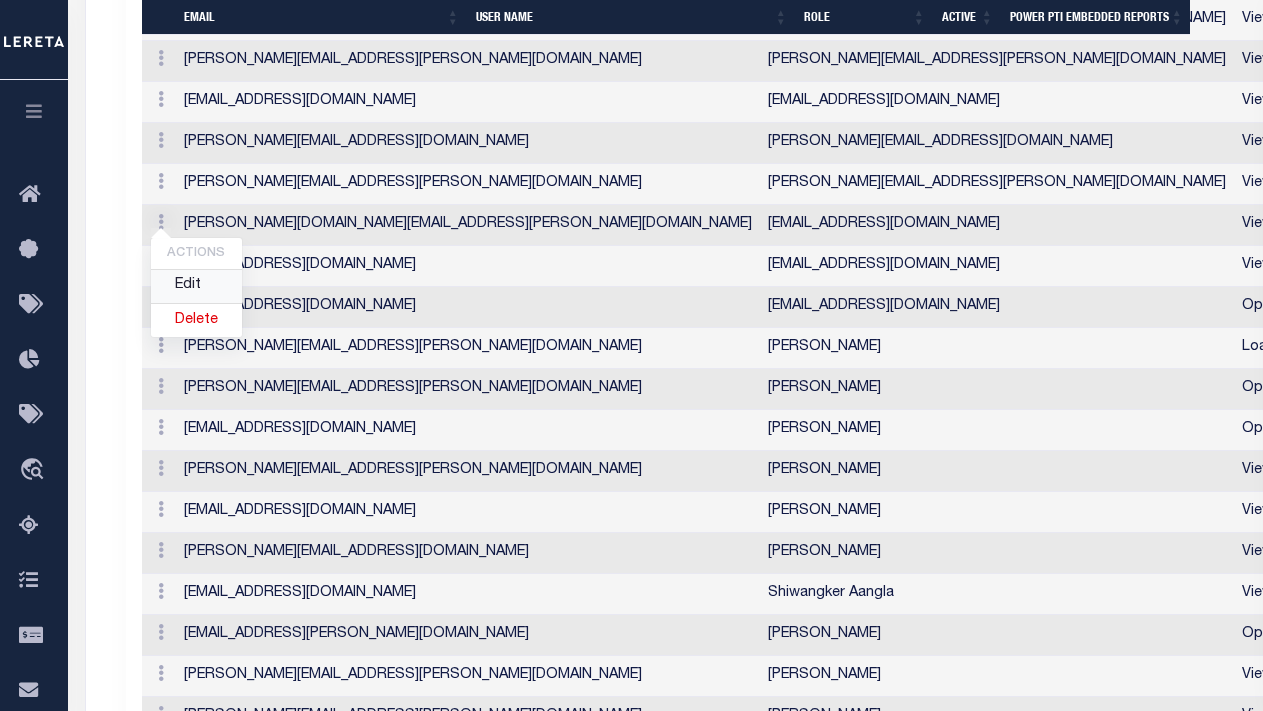 click on "Edit" at bounding box center (196, 286) 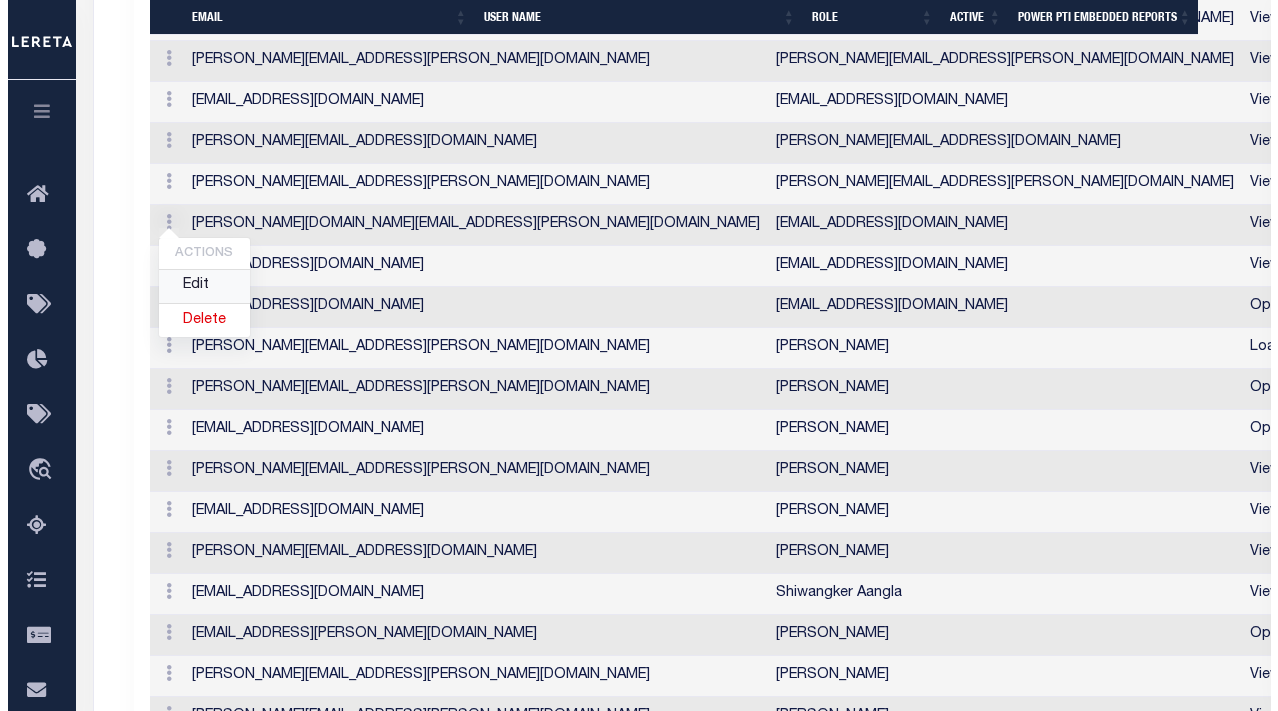 scroll, scrollTop: 2298, scrollLeft: 0, axis: vertical 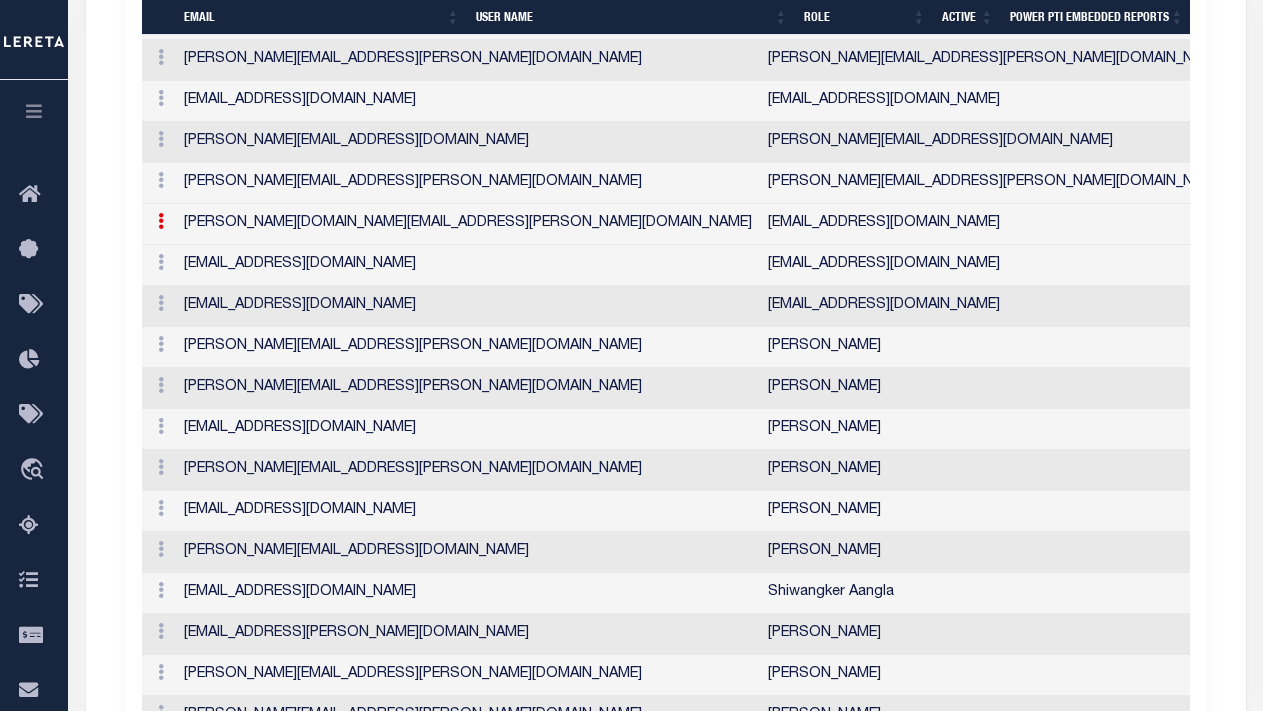 type on "marie.lilly@leretacustomers.com" 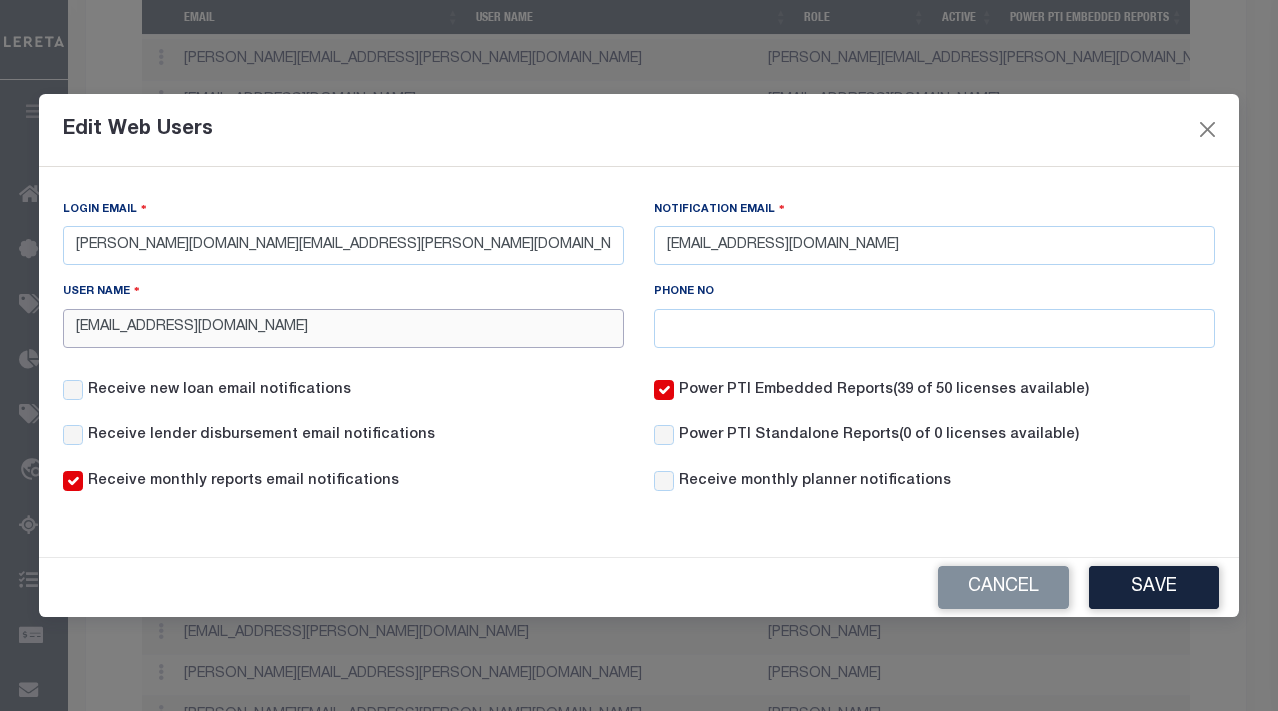 drag, startPoint x: 272, startPoint y: 328, endPoint x: 29, endPoint y: 290, distance: 245.95325 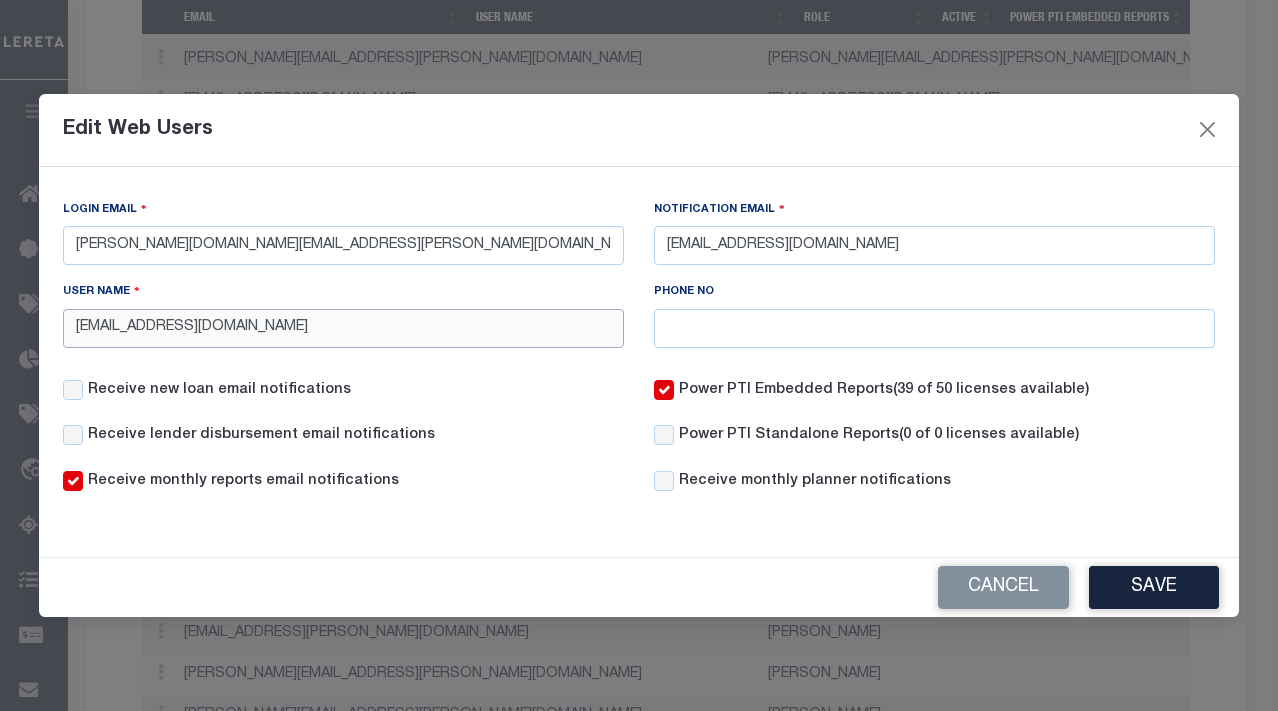 click on "Edit Web Users
Login Email
marie.lilly@leretacustomers.com
Notification Email
mmercado-lilly@bhiusa.com
User Name
mmercado-lilly@bhiusa.com
Phone NO" at bounding box center [639, 355] 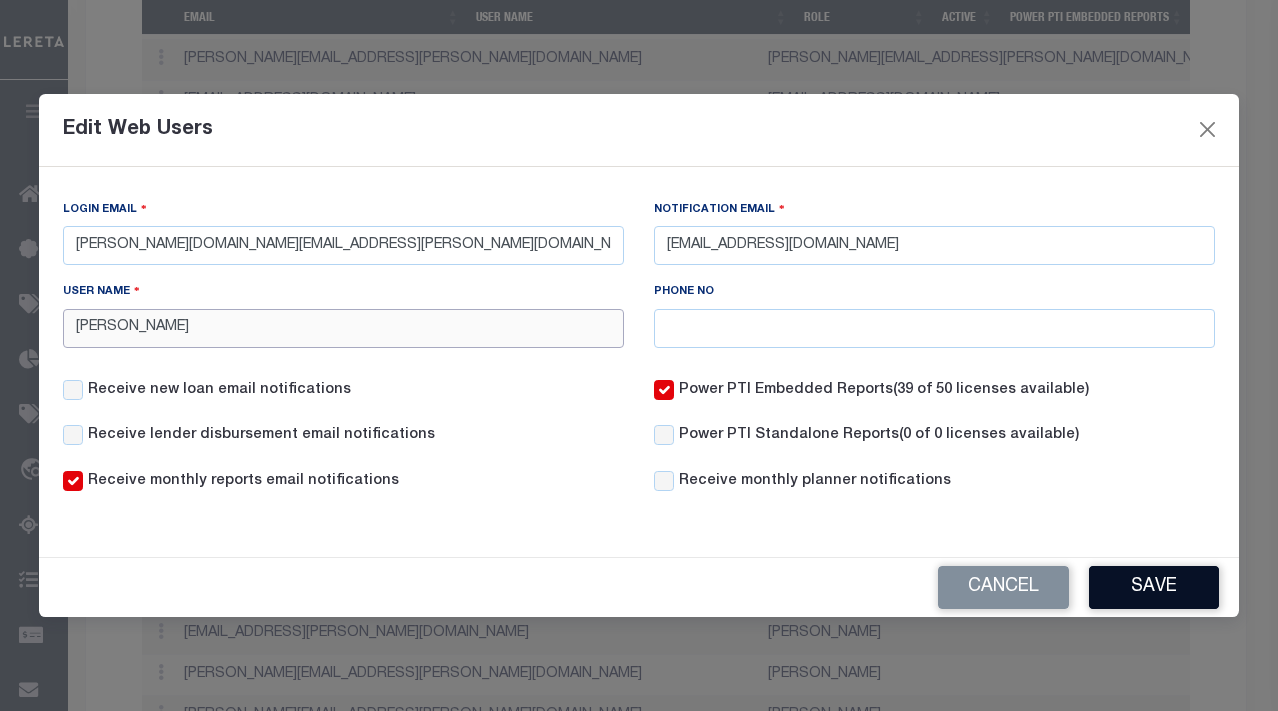 type on "Marie Mercado-Lilly" 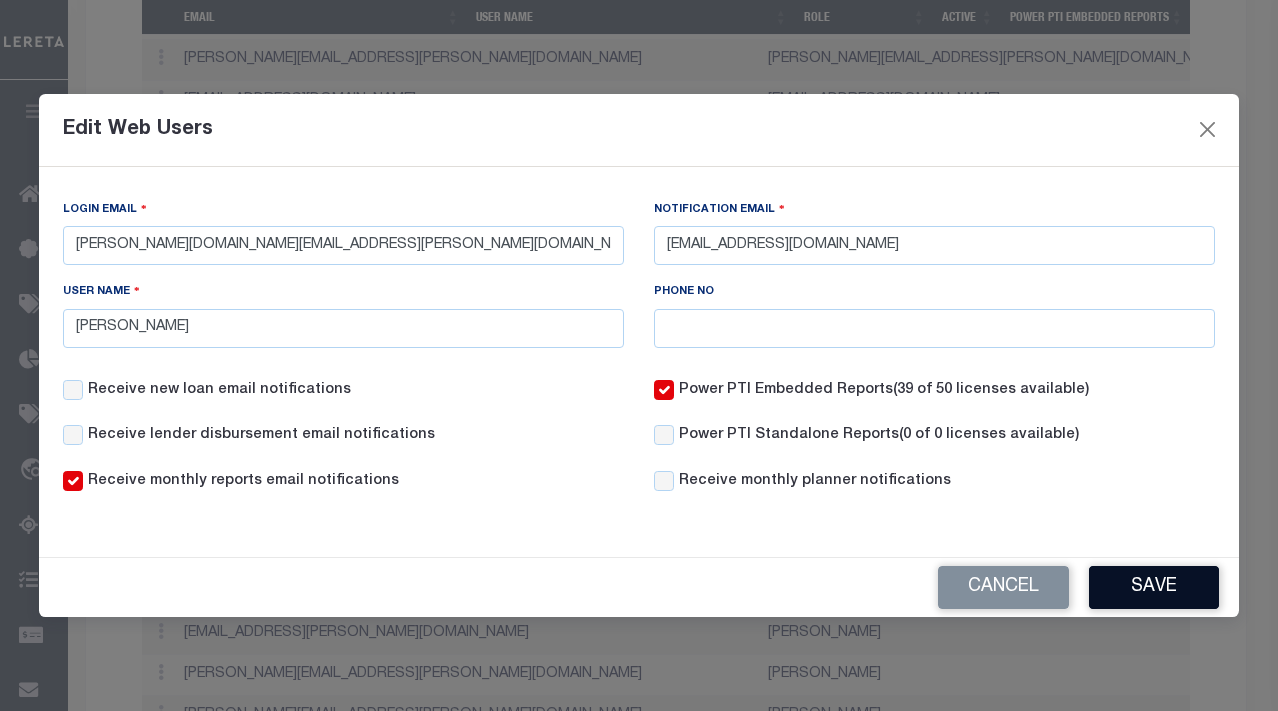 click on "Save" at bounding box center (1154, 587) 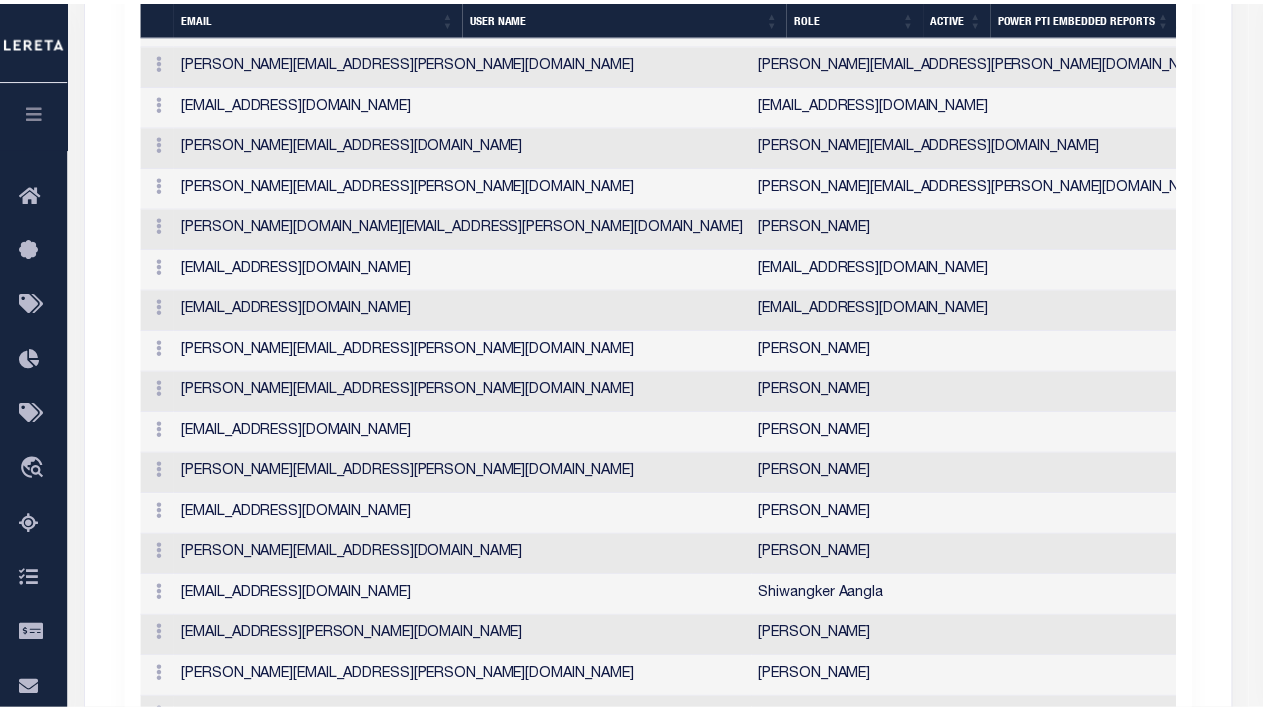 scroll, scrollTop: 2302, scrollLeft: 0, axis: vertical 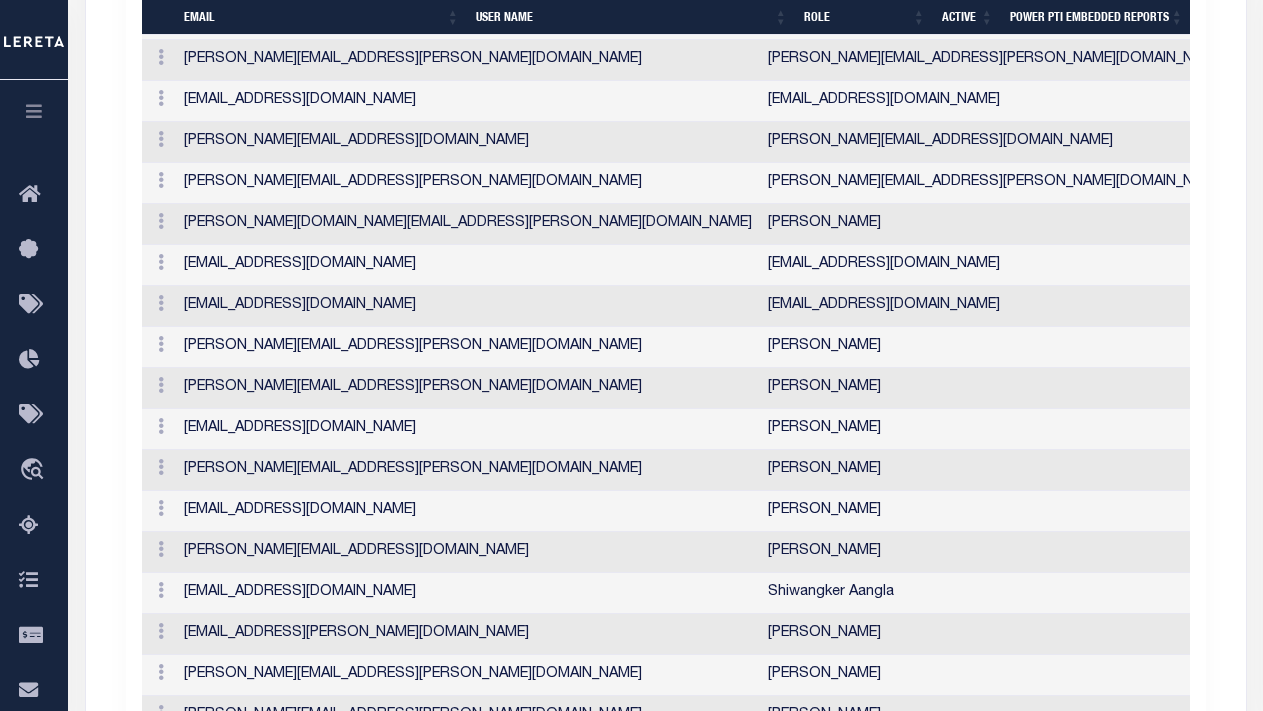click on "1  Selected
59   Results
1
Items per page   10 25 50 100" at bounding box center [666, -393] 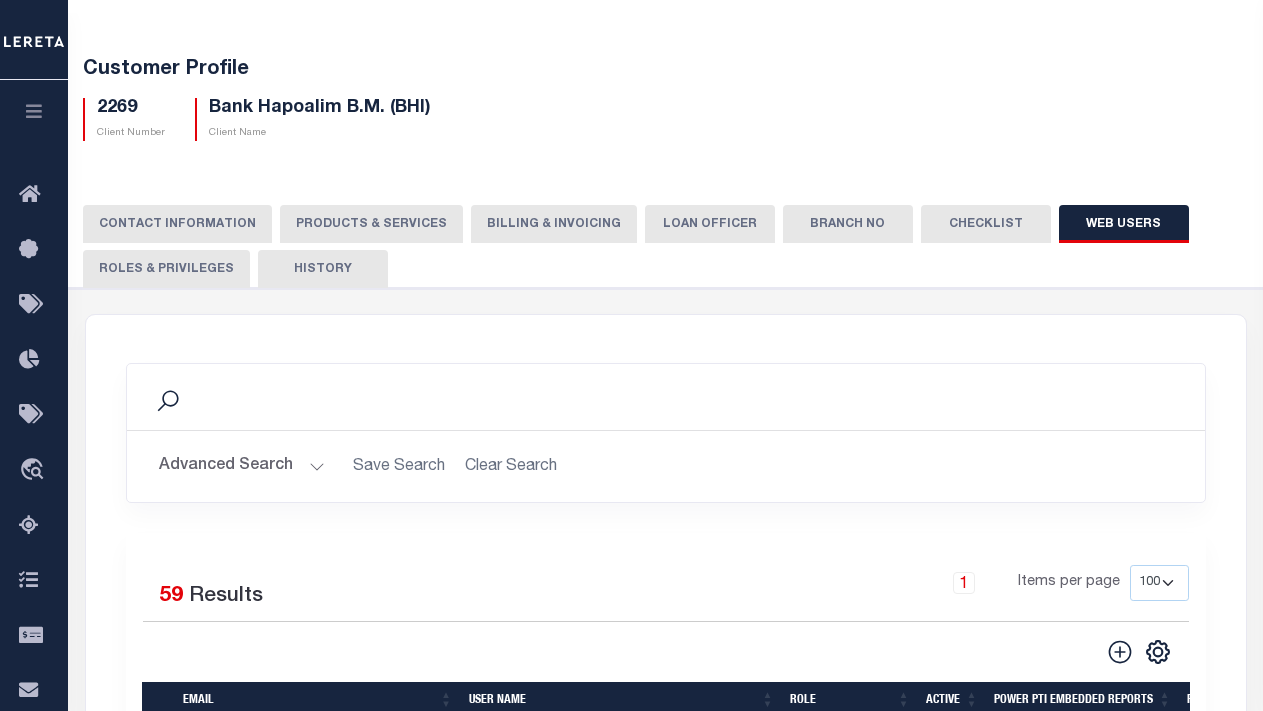 scroll, scrollTop: 0, scrollLeft: 0, axis: both 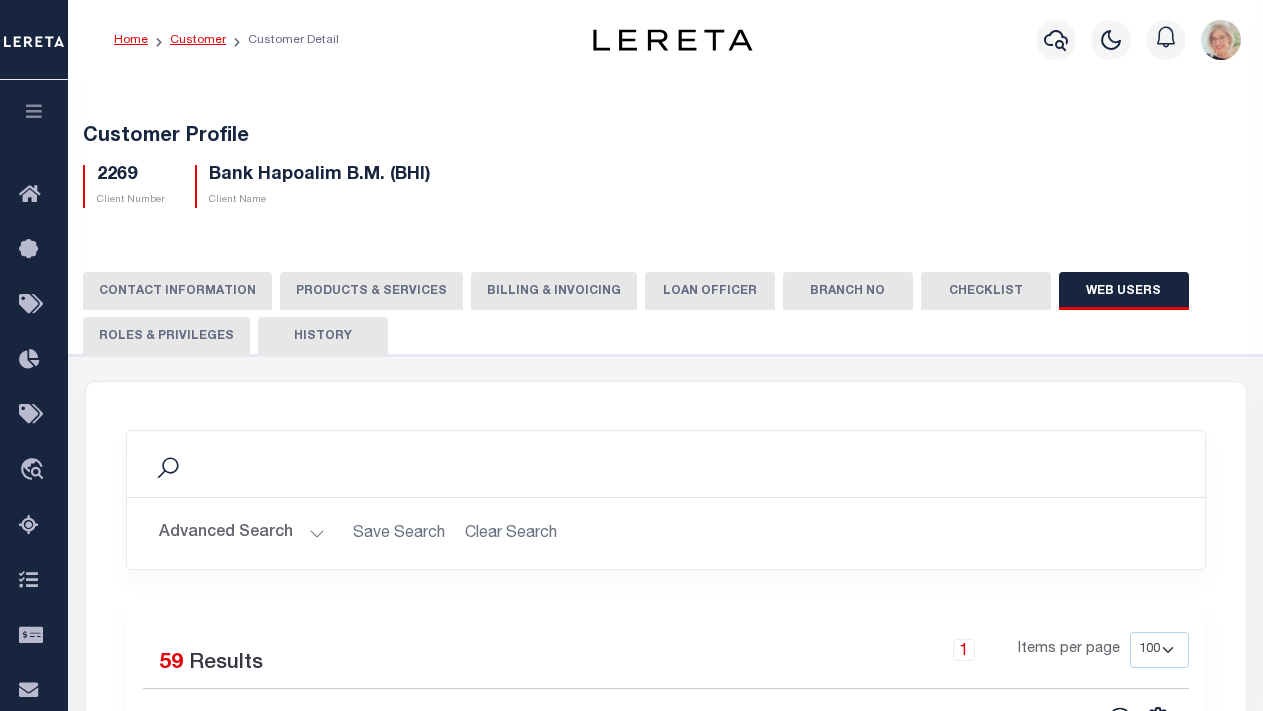 click on "Customer" at bounding box center [198, 40] 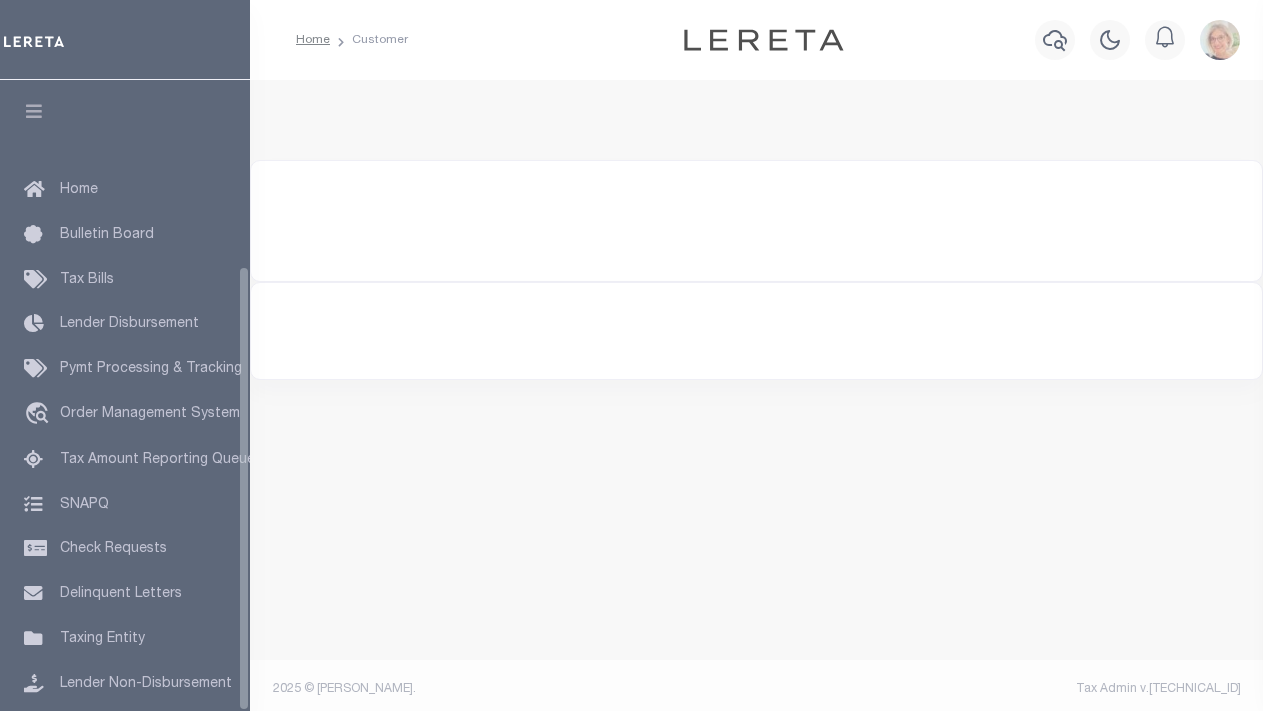 scroll, scrollTop: 0, scrollLeft: 0, axis: both 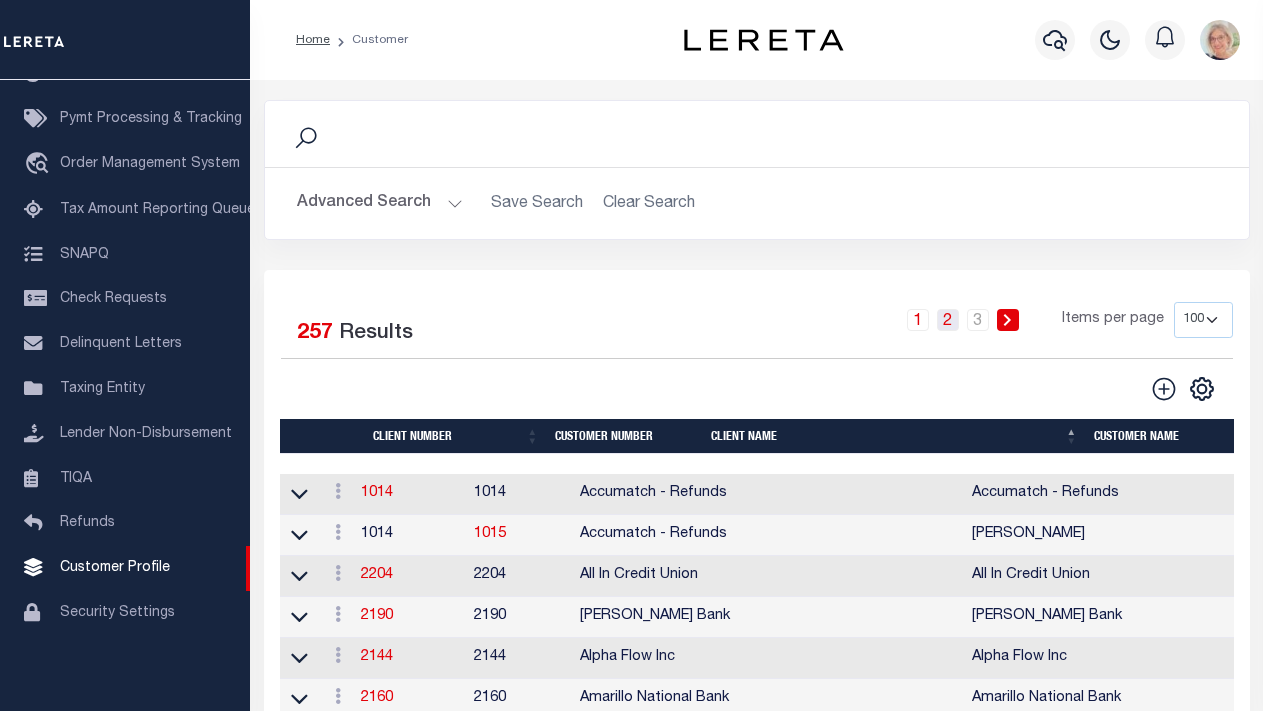 click on "2" at bounding box center [948, 320] 